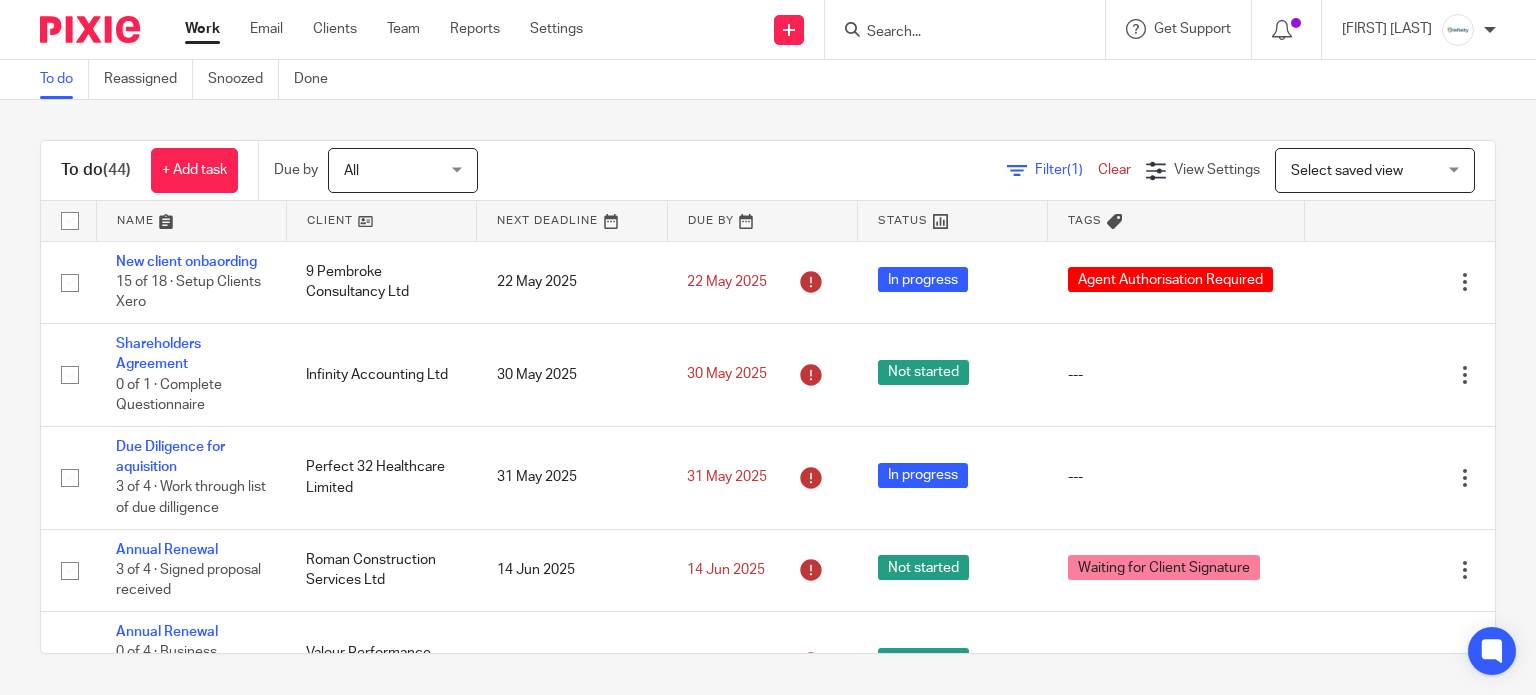 scroll, scrollTop: 0, scrollLeft: 0, axis: both 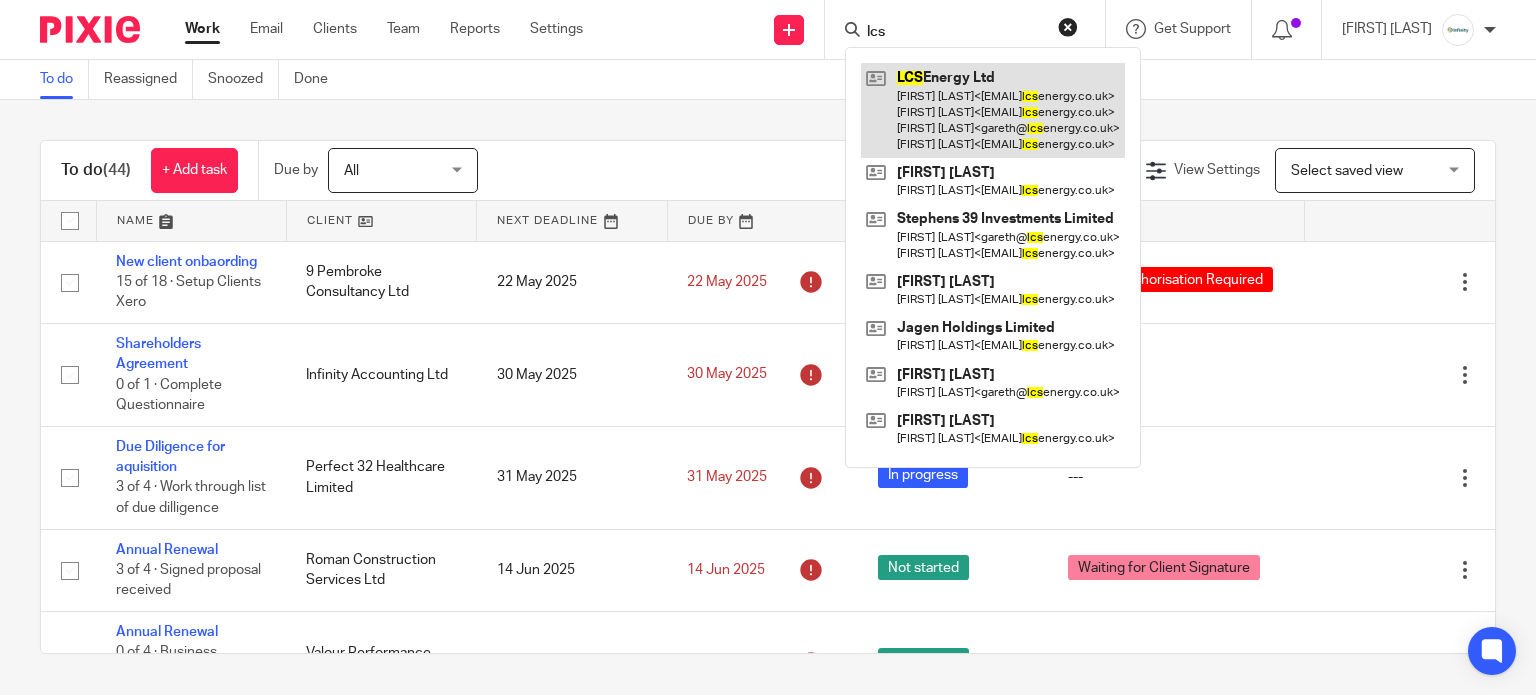 type on "lcs" 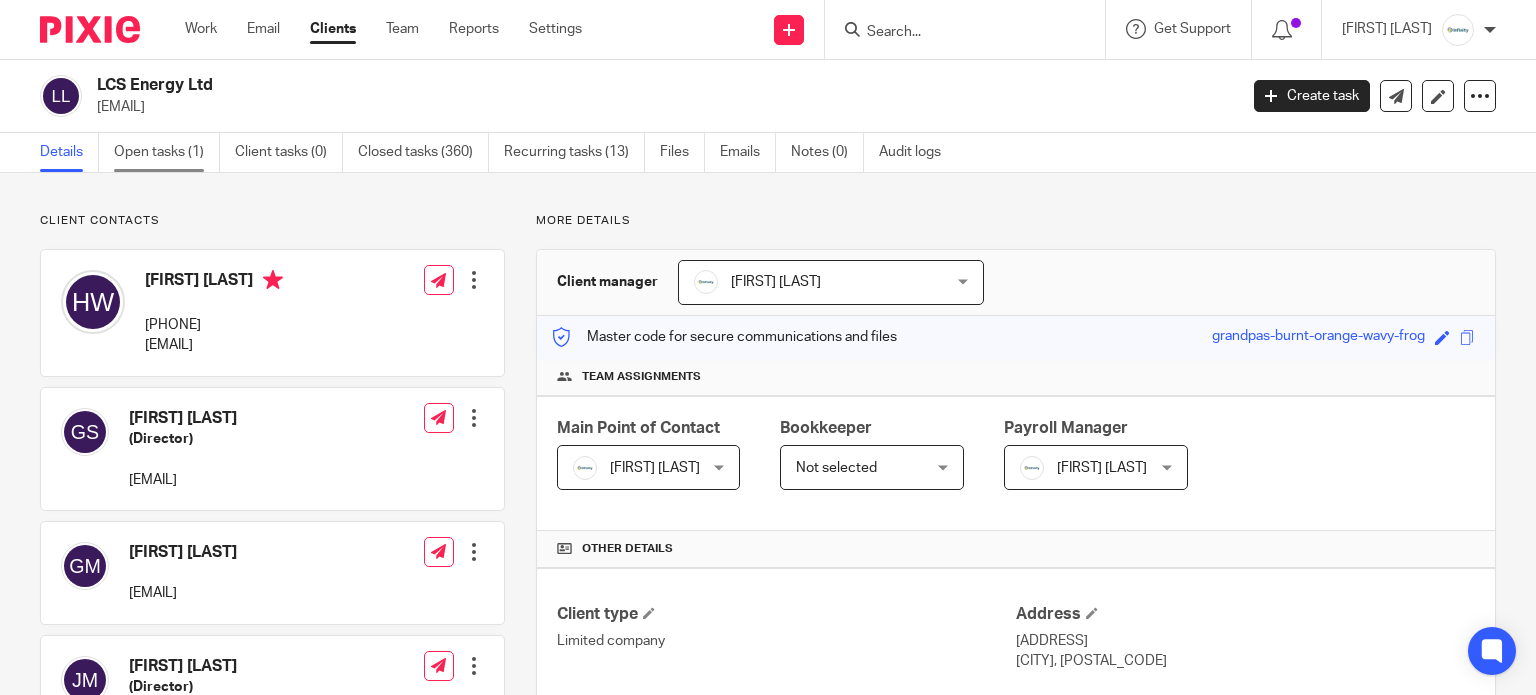scroll, scrollTop: 0, scrollLeft: 0, axis: both 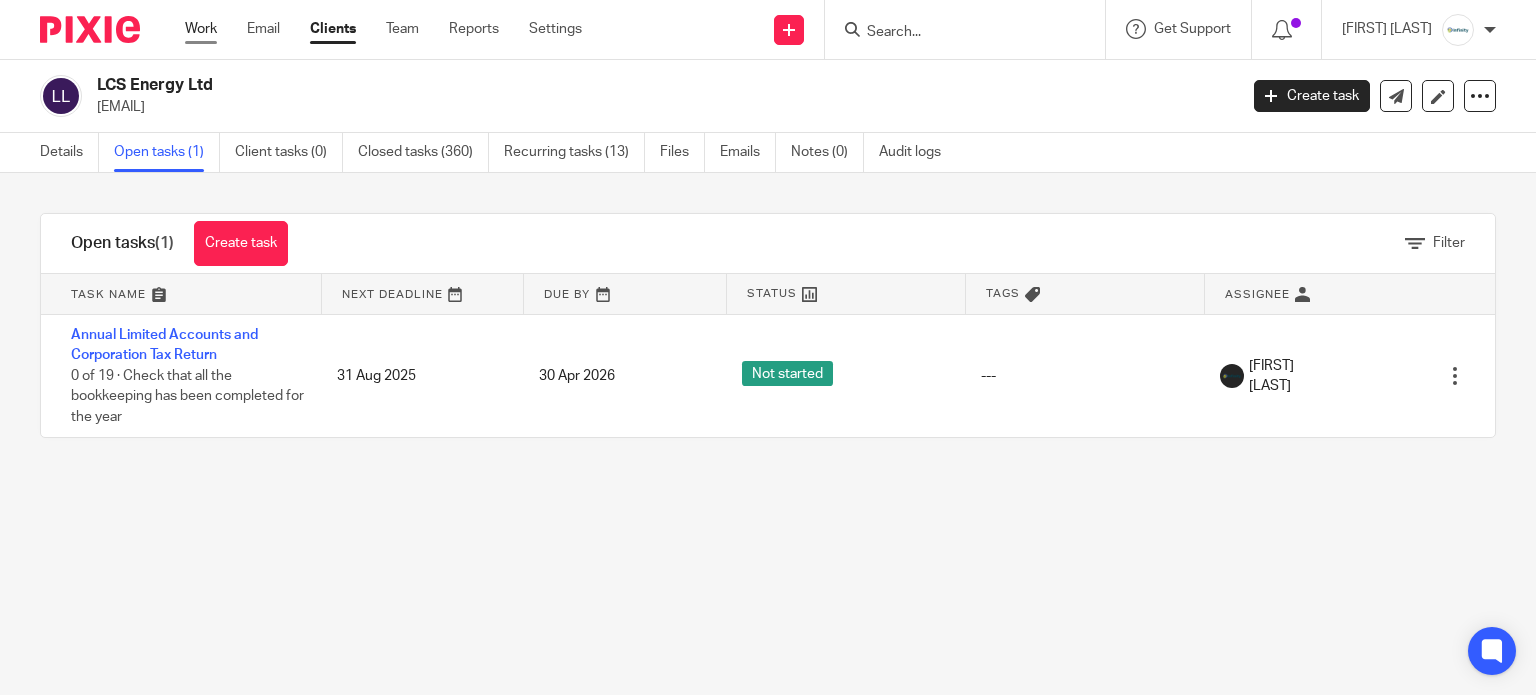 click on "Work" at bounding box center [201, 29] 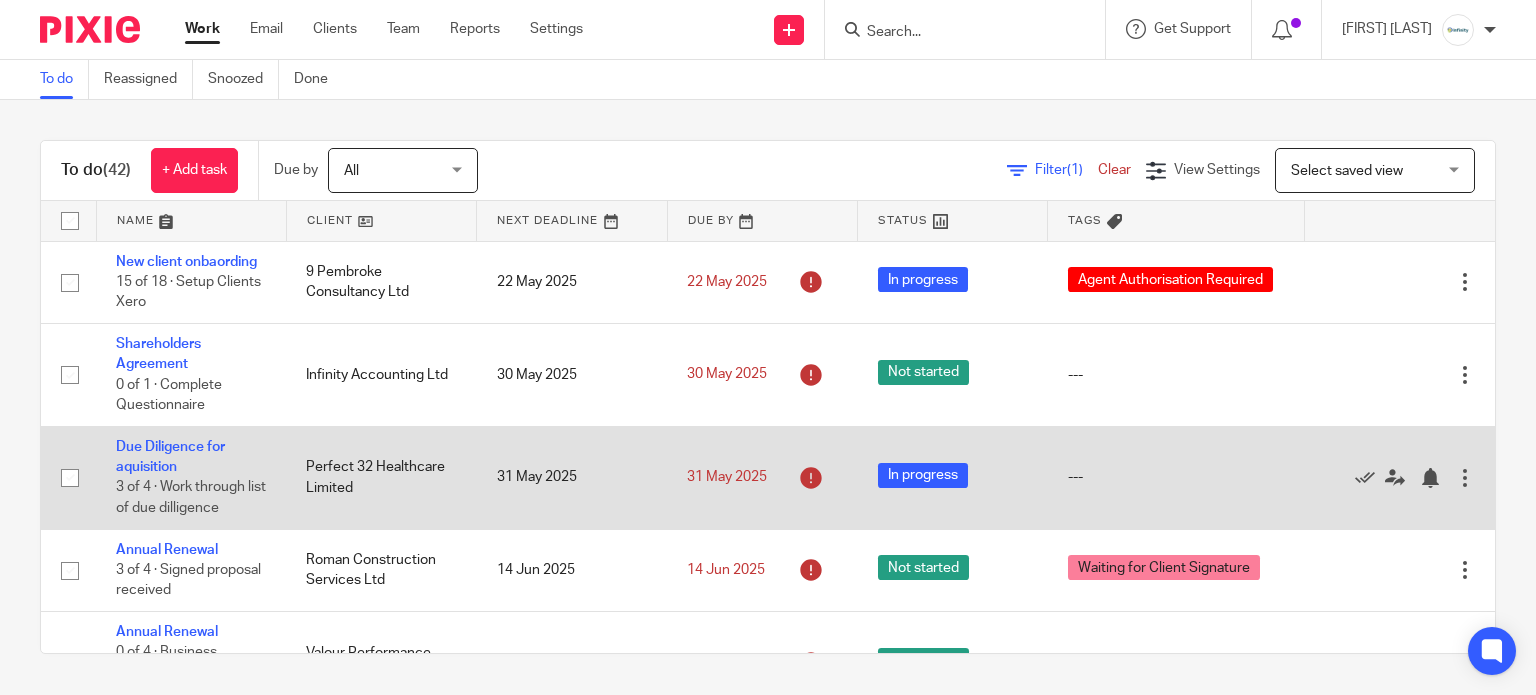 scroll, scrollTop: 0, scrollLeft: 0, axis: both 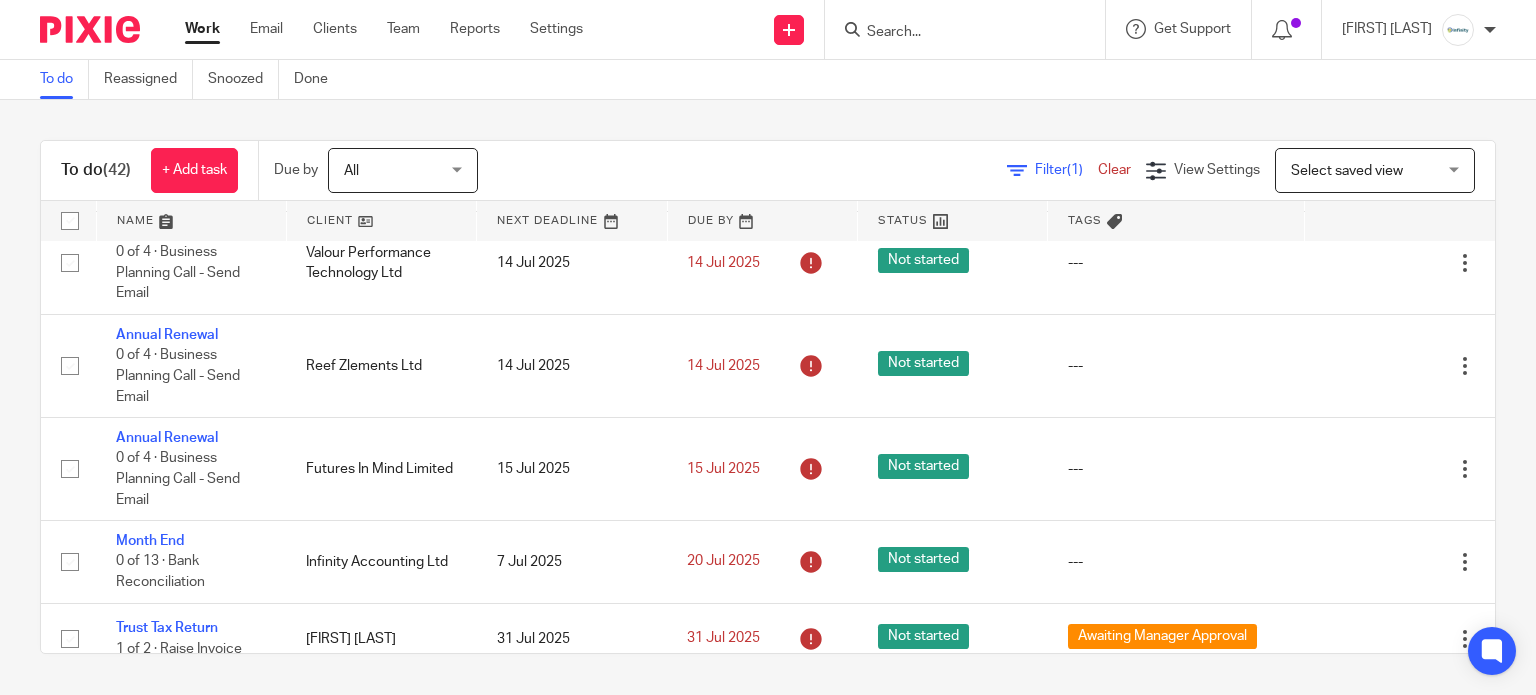 click at bounding box center (955, 33) 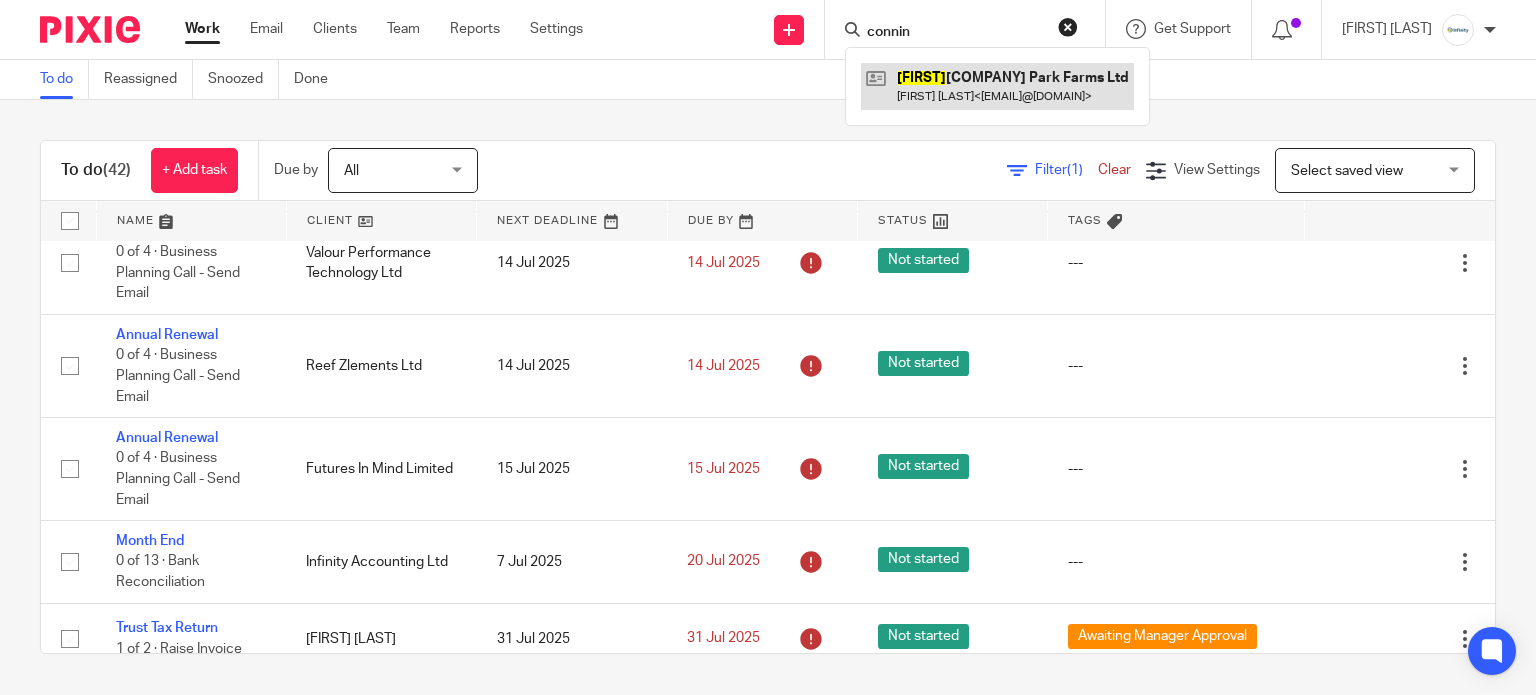 type on "connin" 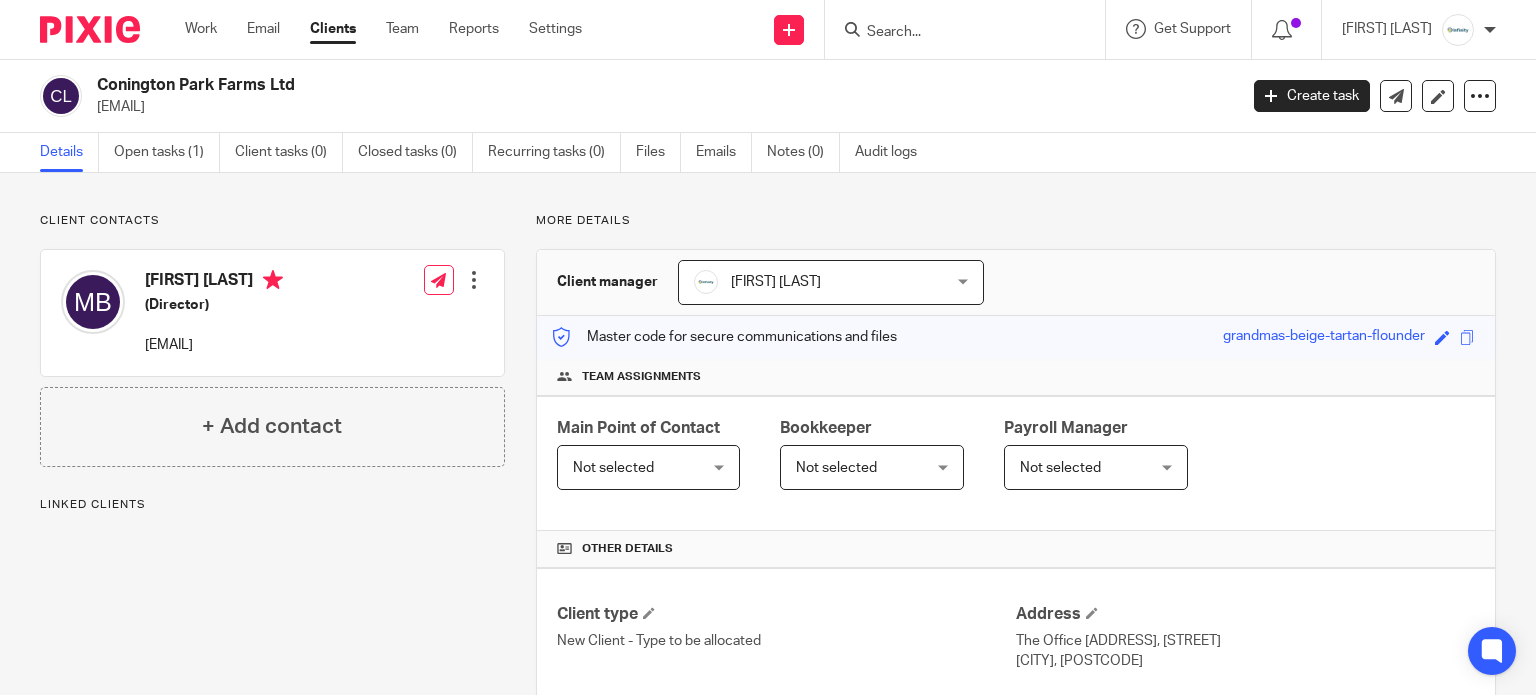 scroll, scrollTop: 0, scrollLeft: 0, axis: both 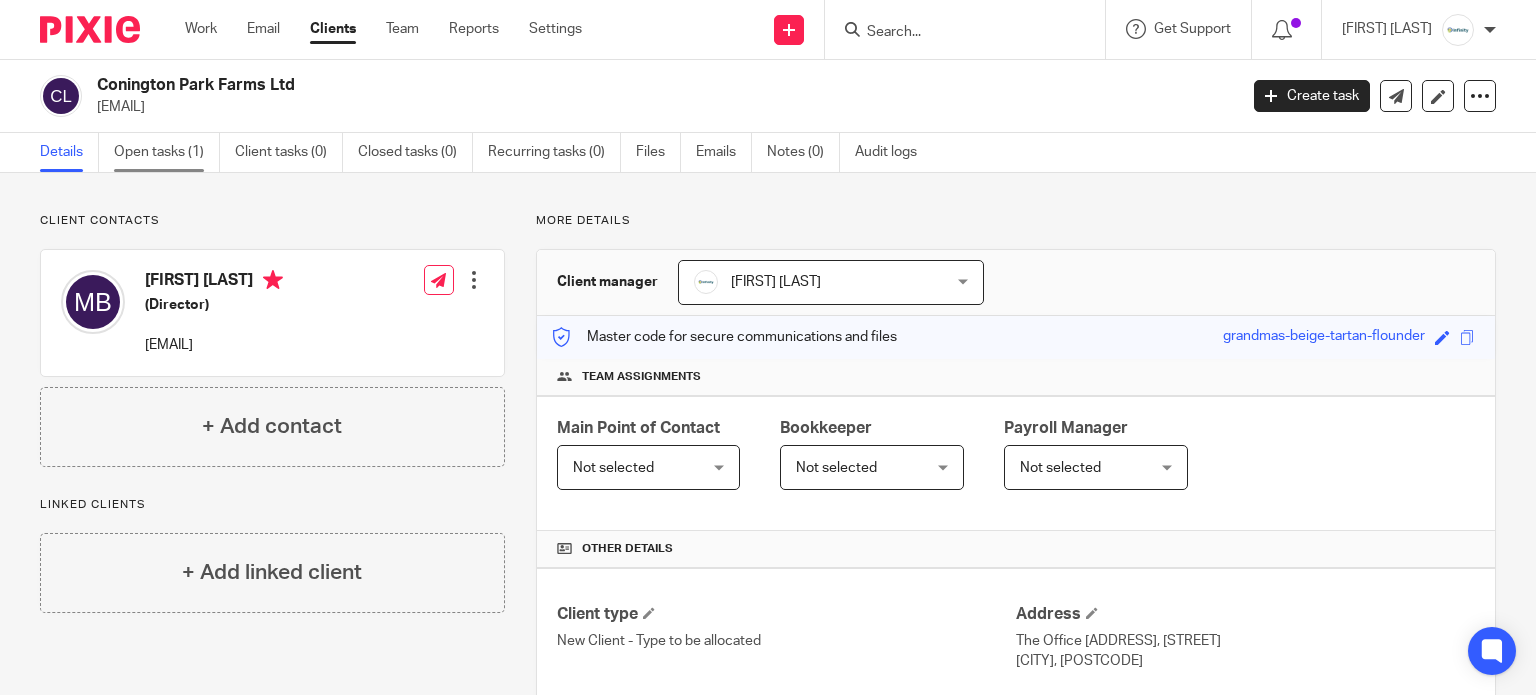 click on "Open tasks (1)" at bounding box center [167, 152] 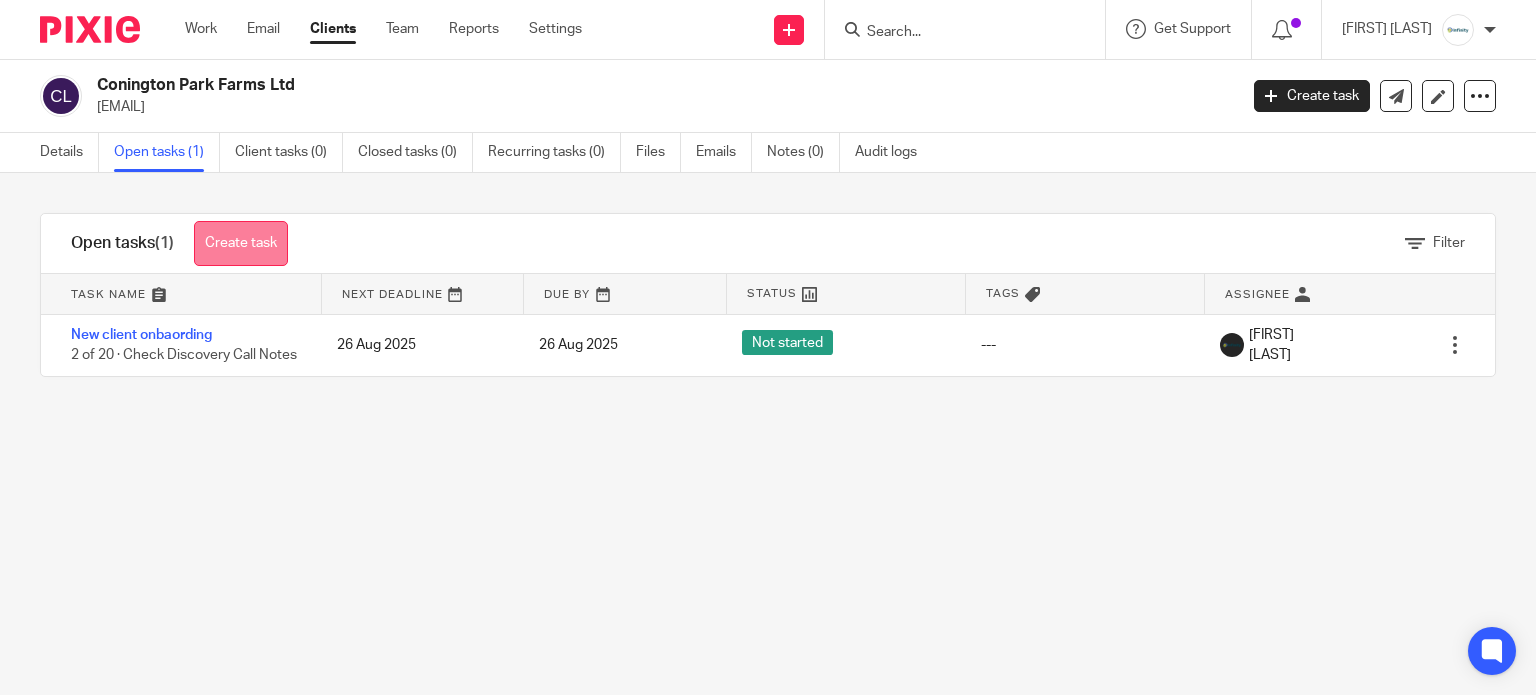 scroll, scrollTop: 0, scrollLeft: 0, axis: both 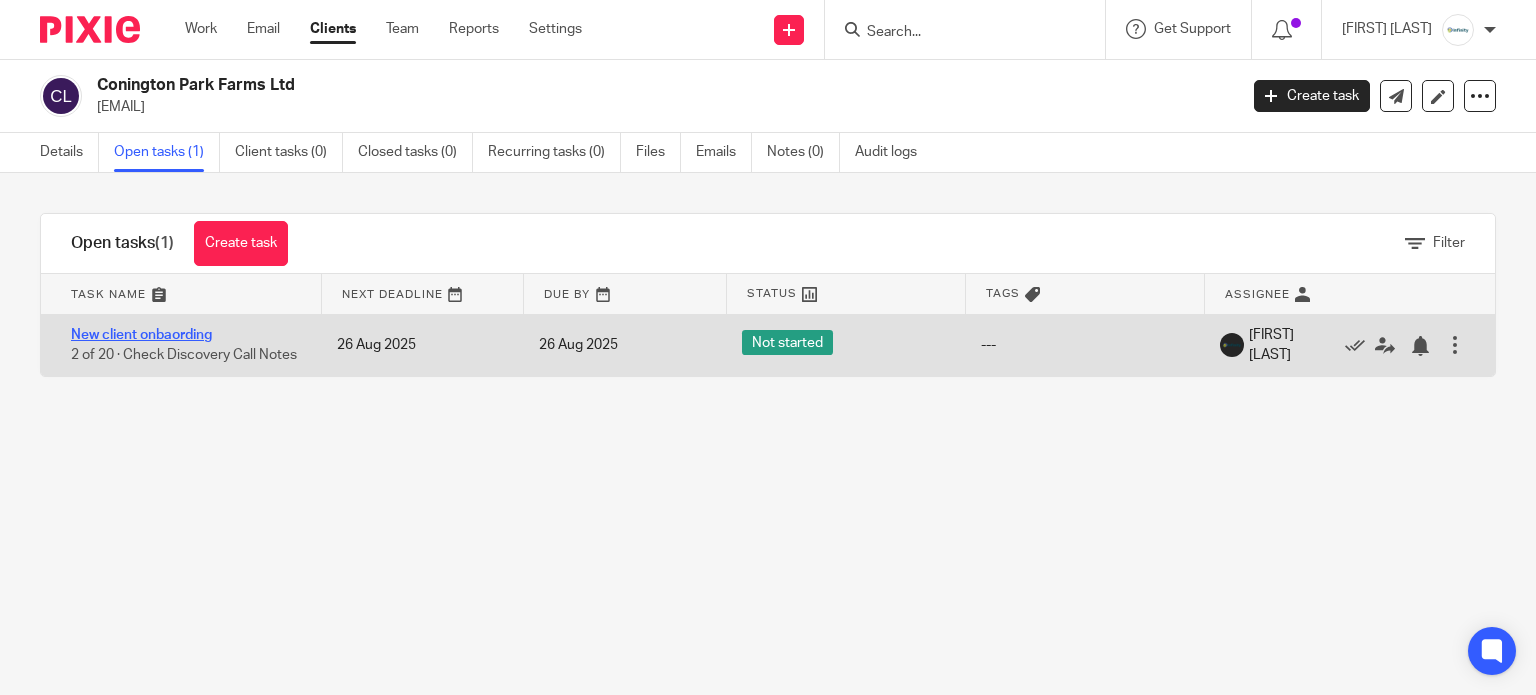 click on "New client onbaording" at bounding box center (141, 335) 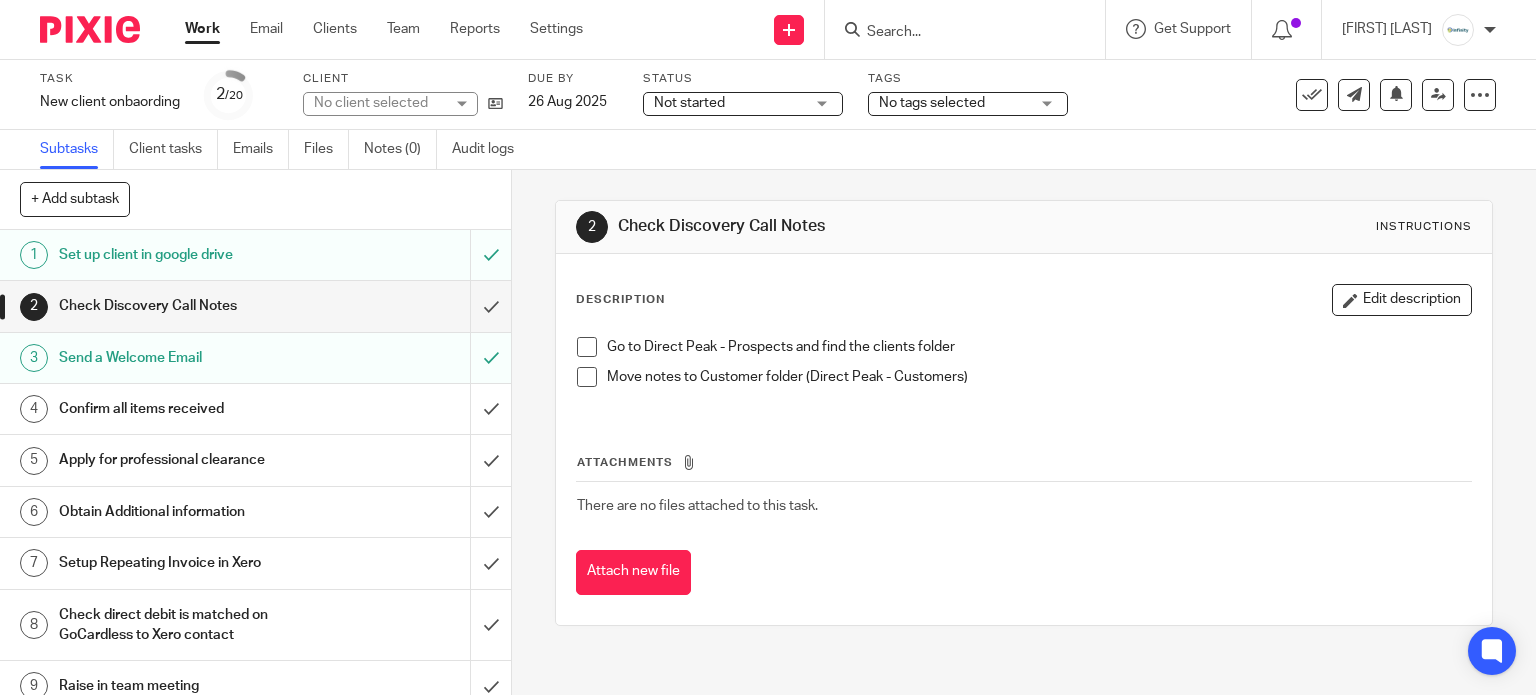 scroll, scrollTop: 0, scrollLeft: 0, axis: both 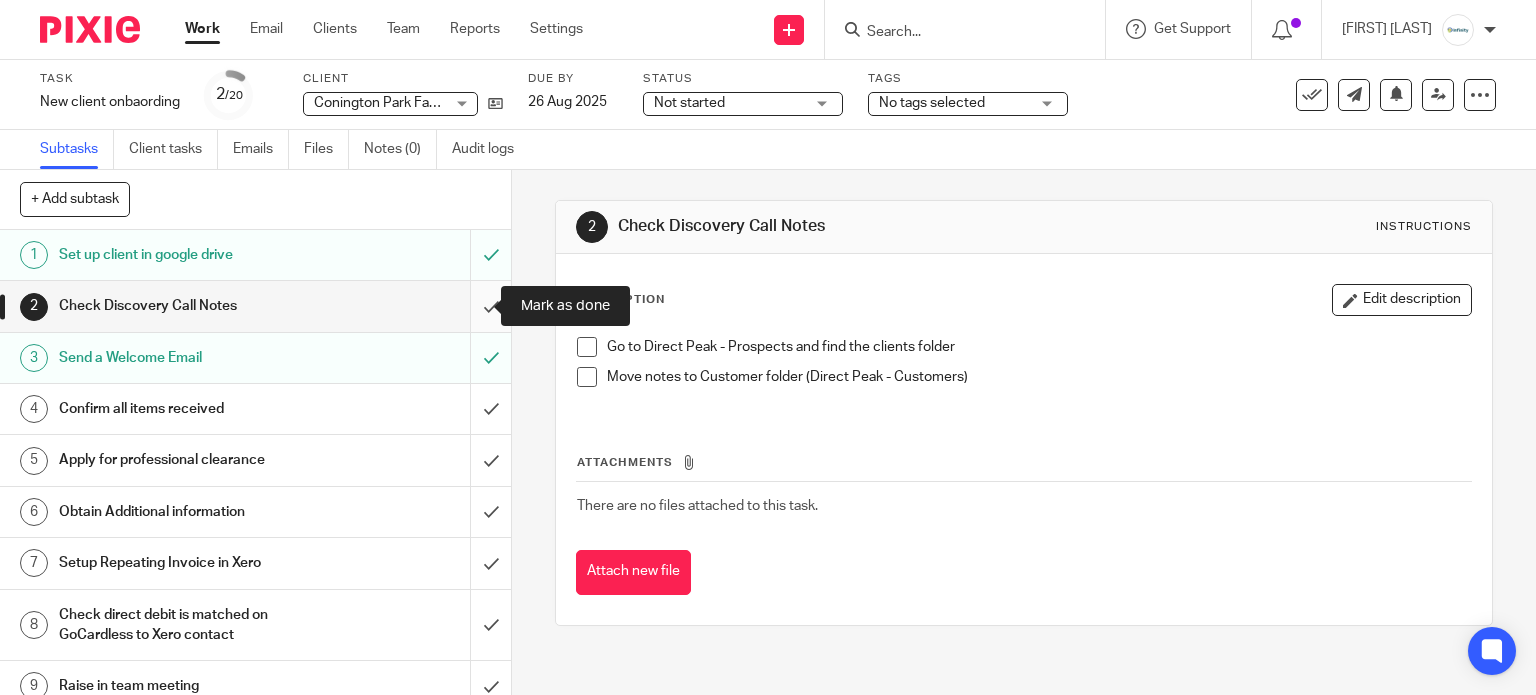 click at bounding box center [255, 306] 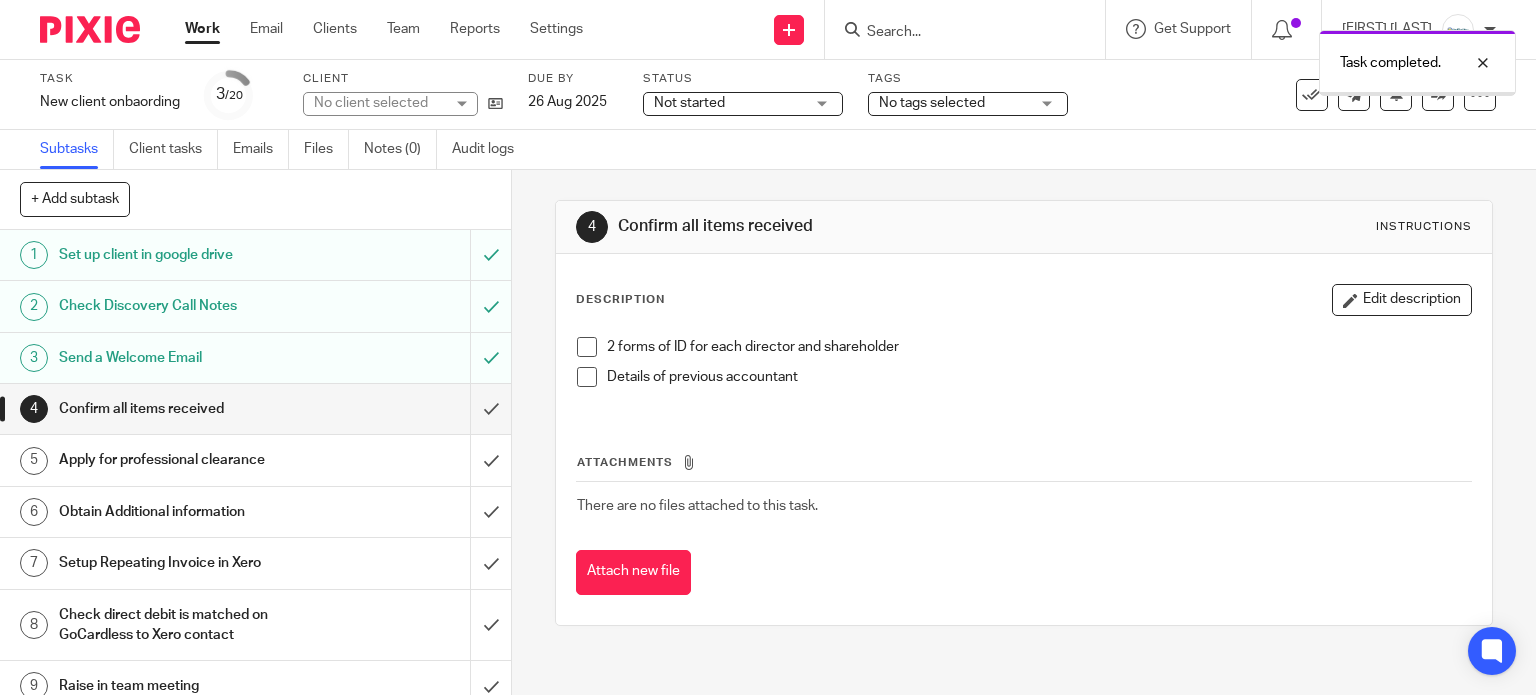 scroll, scrollTop: 0, scrollLeft: 0, axis: both 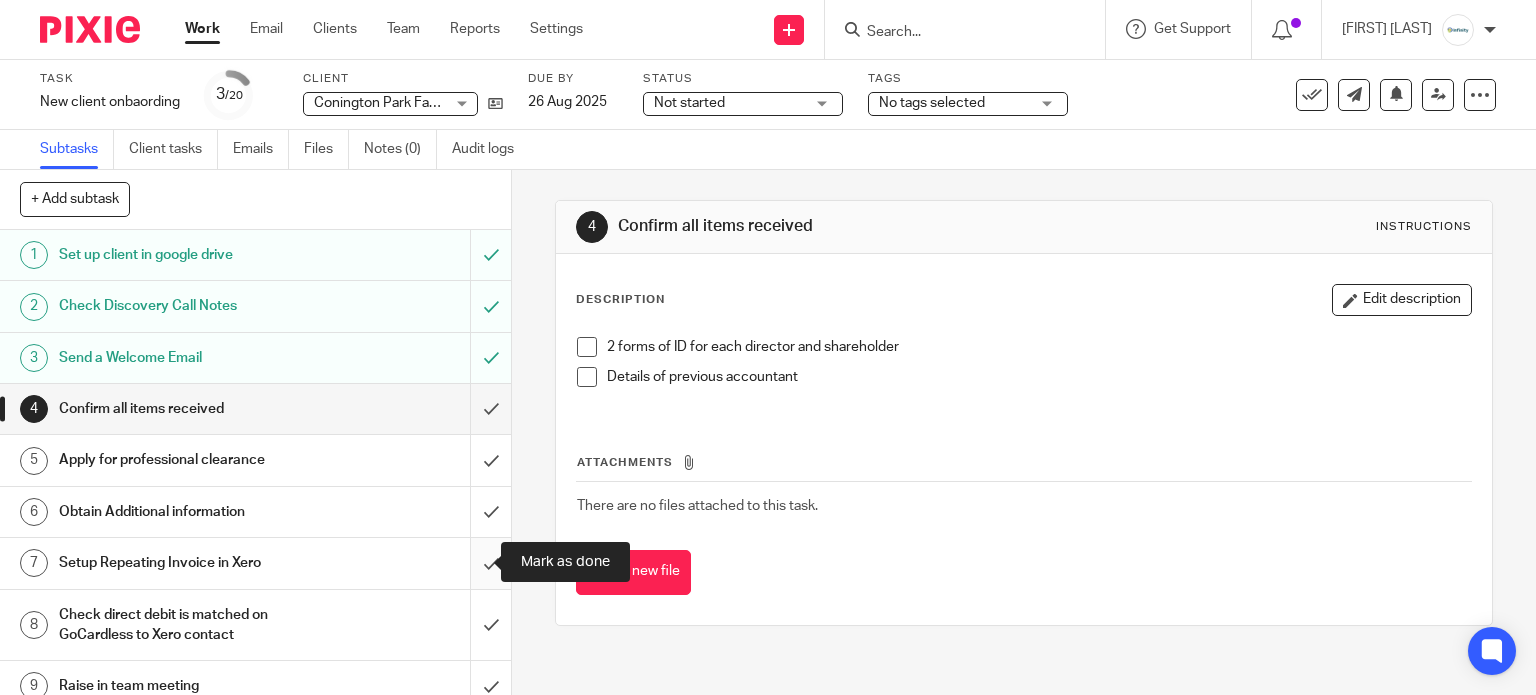 click at bounding box center (255, 563) 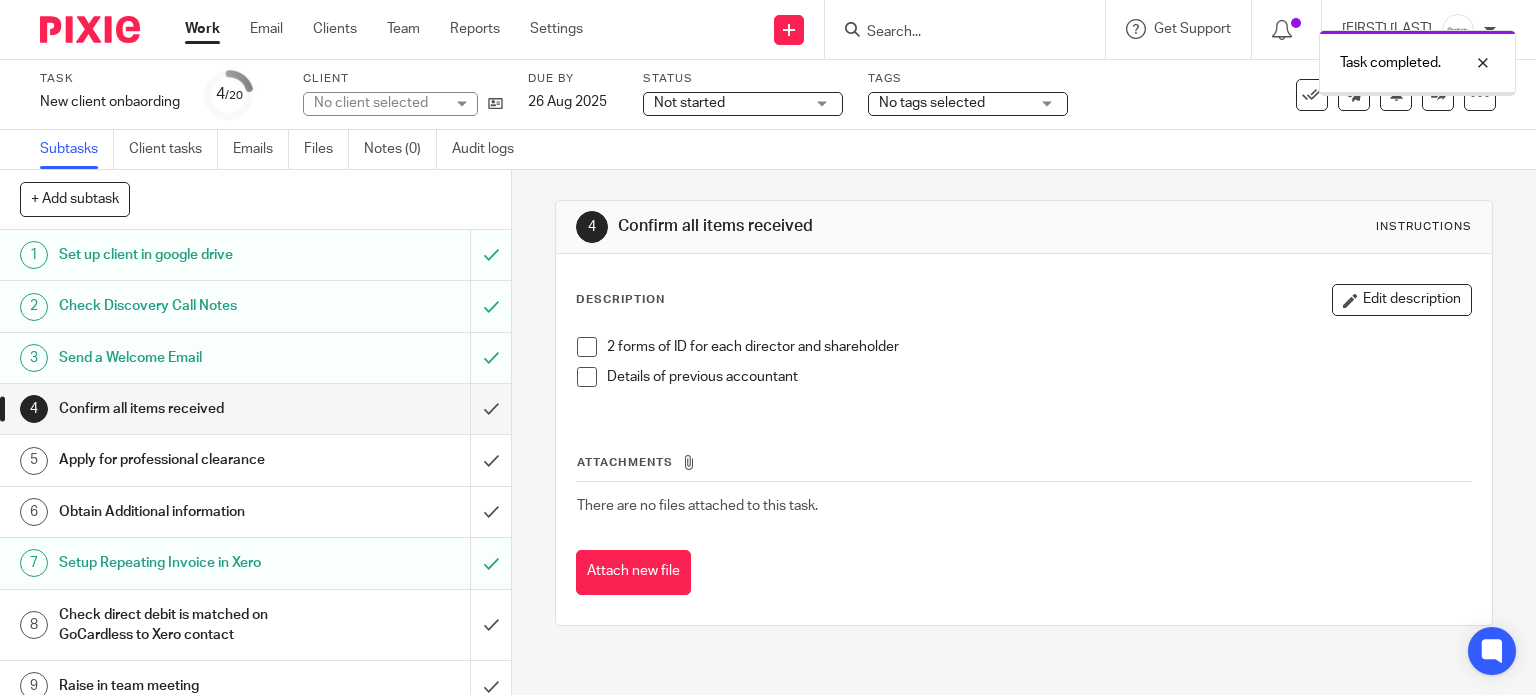 scroll, scrollTop: 0, scrollLeft: 0, axis: both 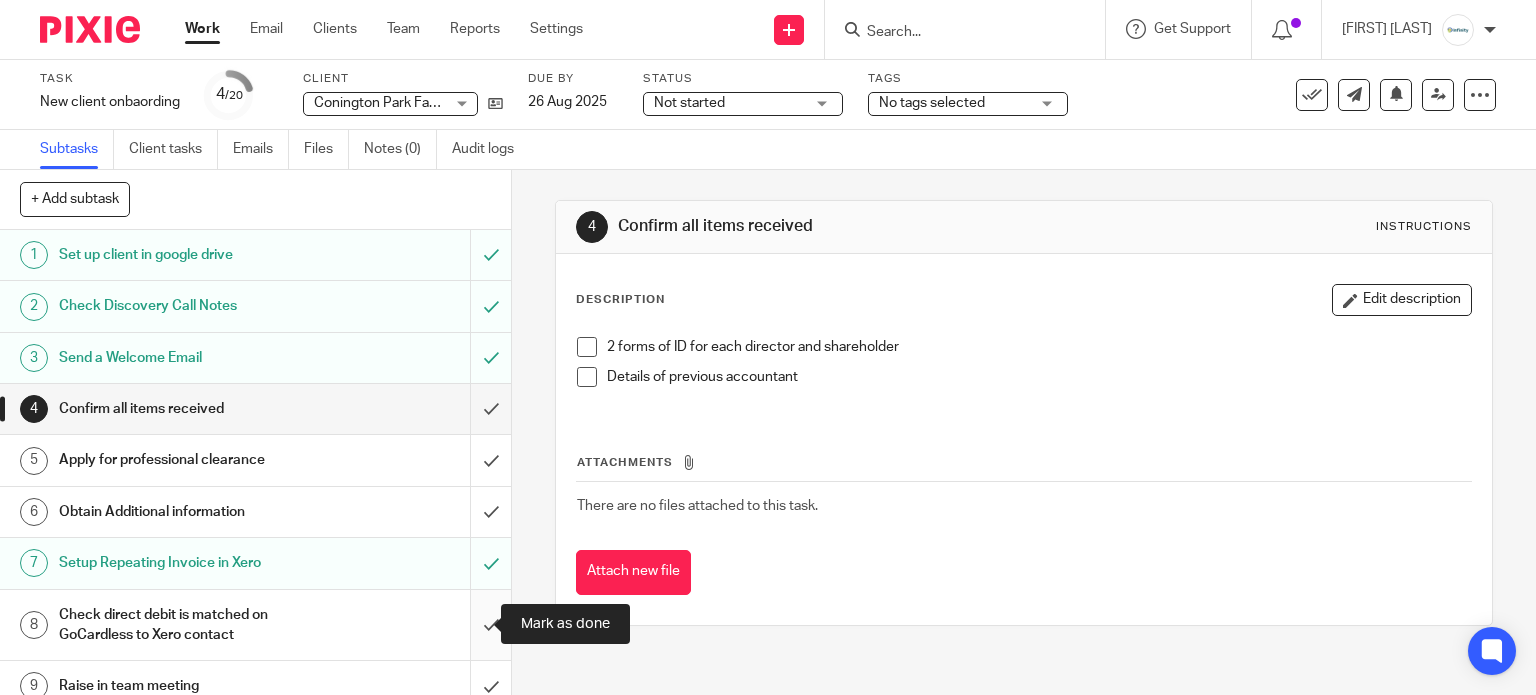 click at bounding box center (255, 625) 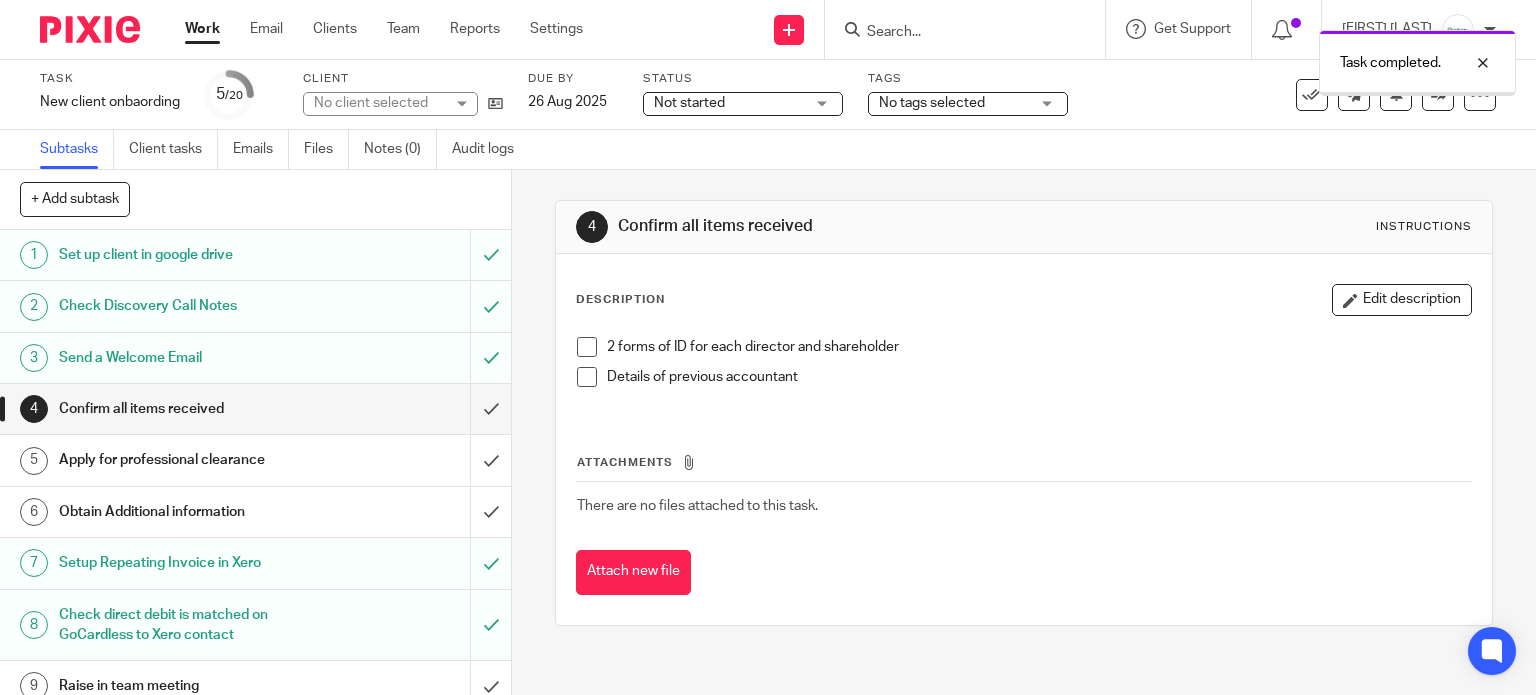 scroll, scrollTop: 0, scrollLeft: 0, axis: both 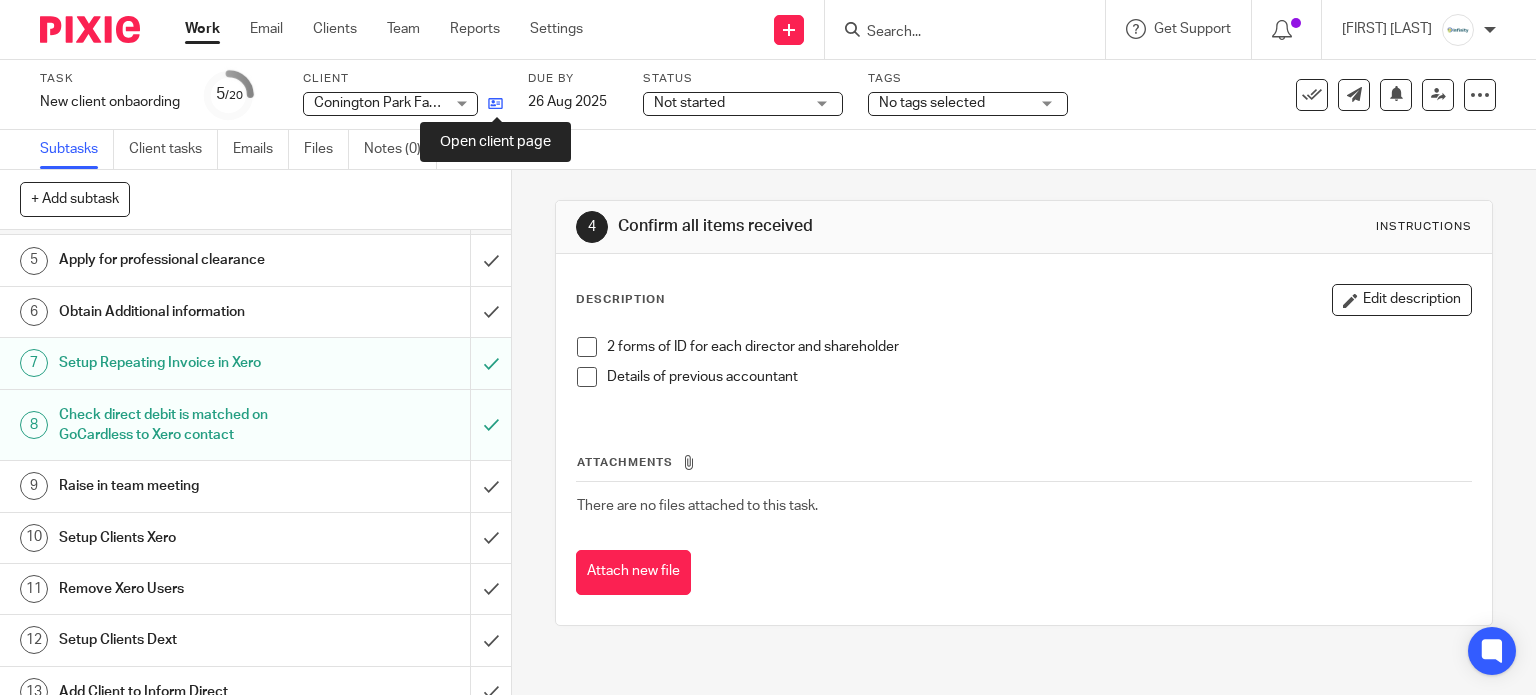 click at bounding box center (495, 103) 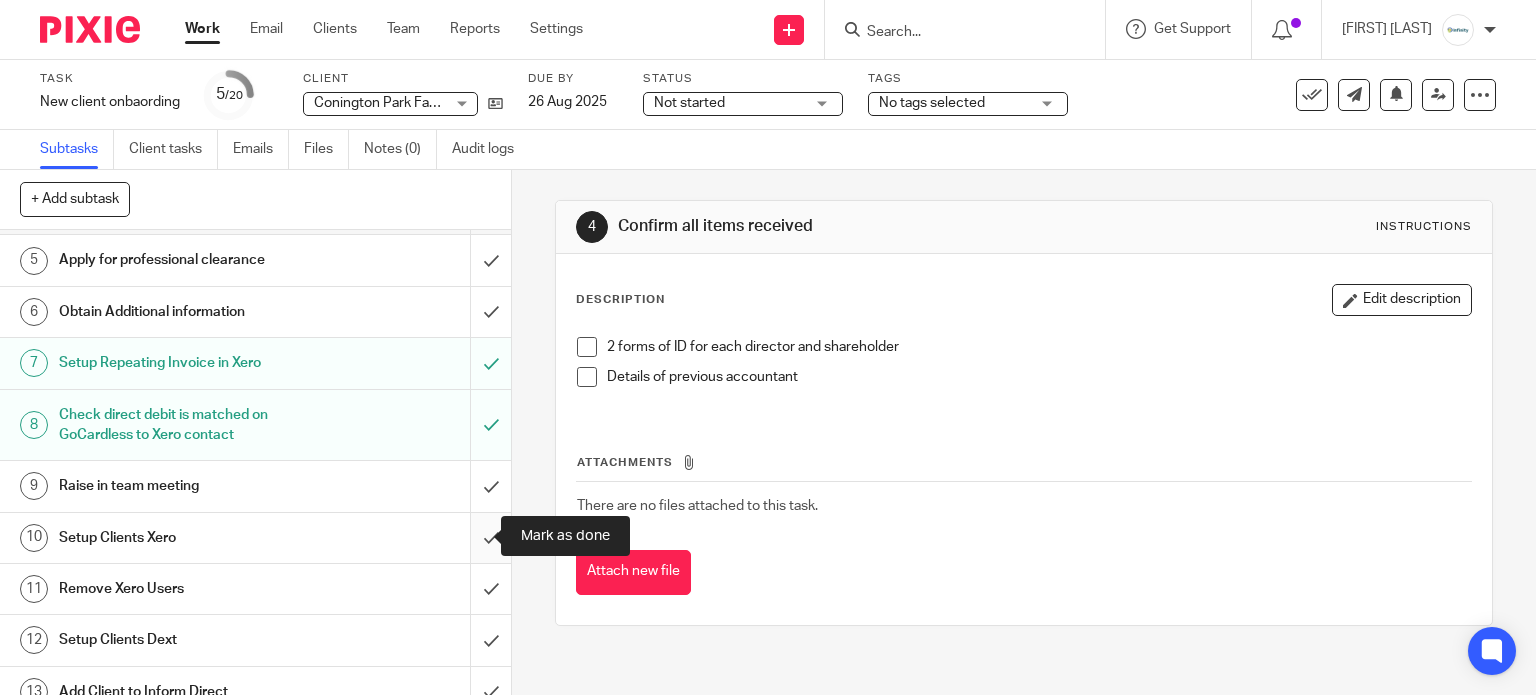 click at bounding box center (255, 538) 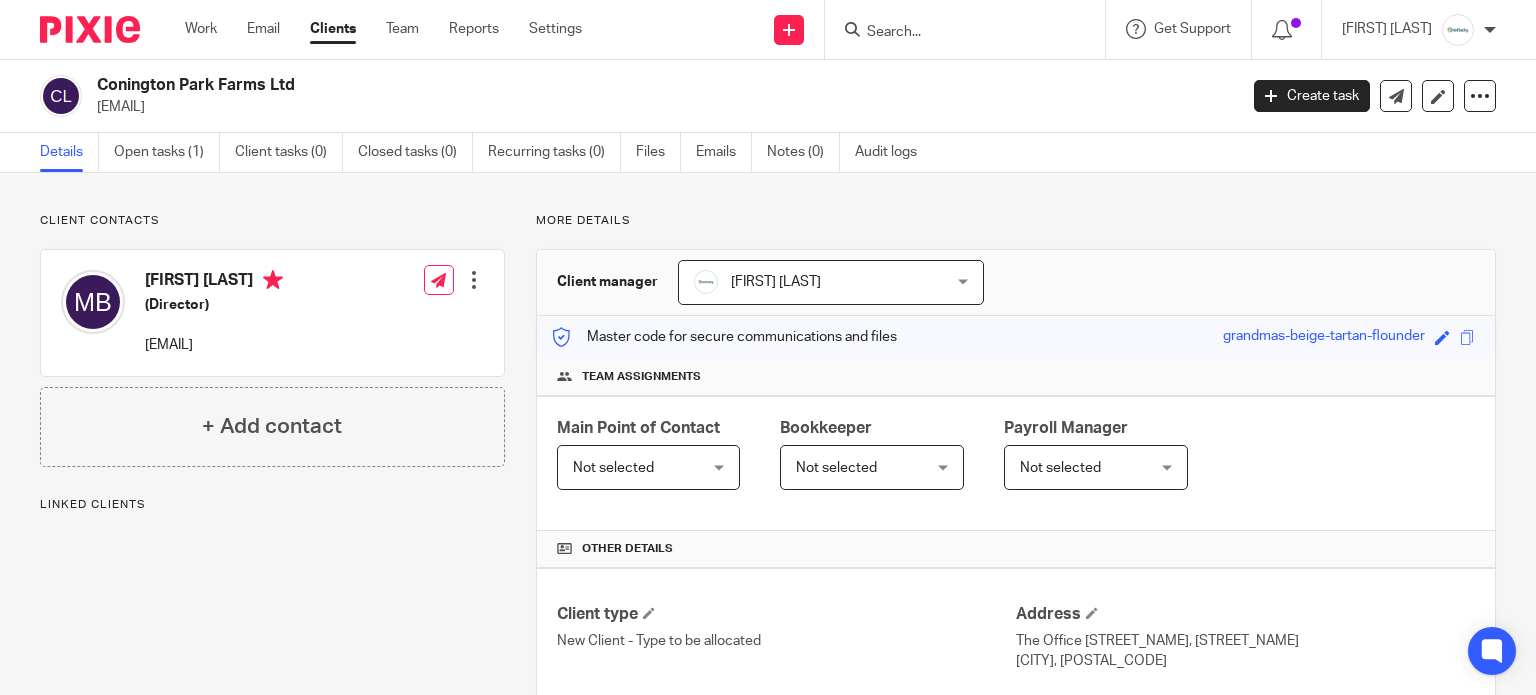 scroll, scrollTop: 0, scrollLeft: 0, axis: both 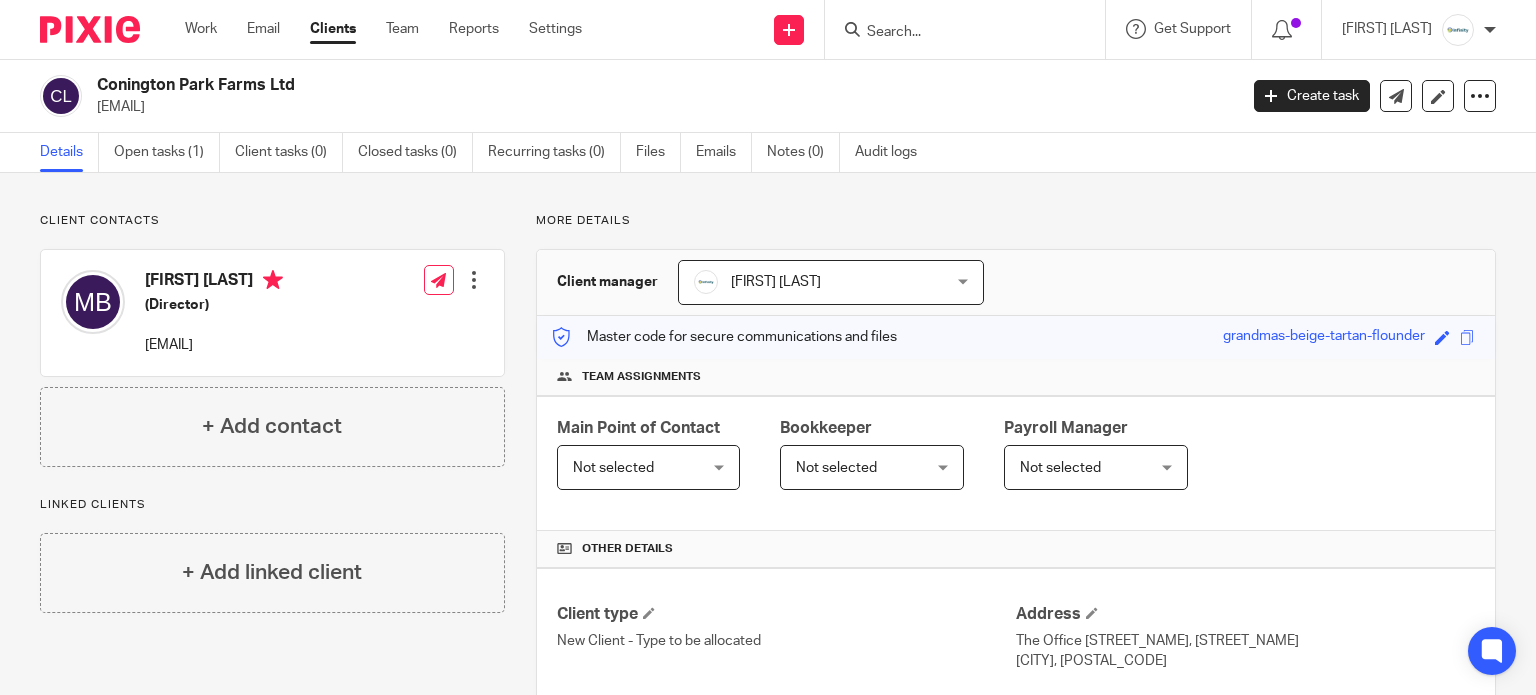 drag, startPoint x: 296, startPoint y: 88, endPoint x: 96, endPoint y: 89, distance: 200.0025 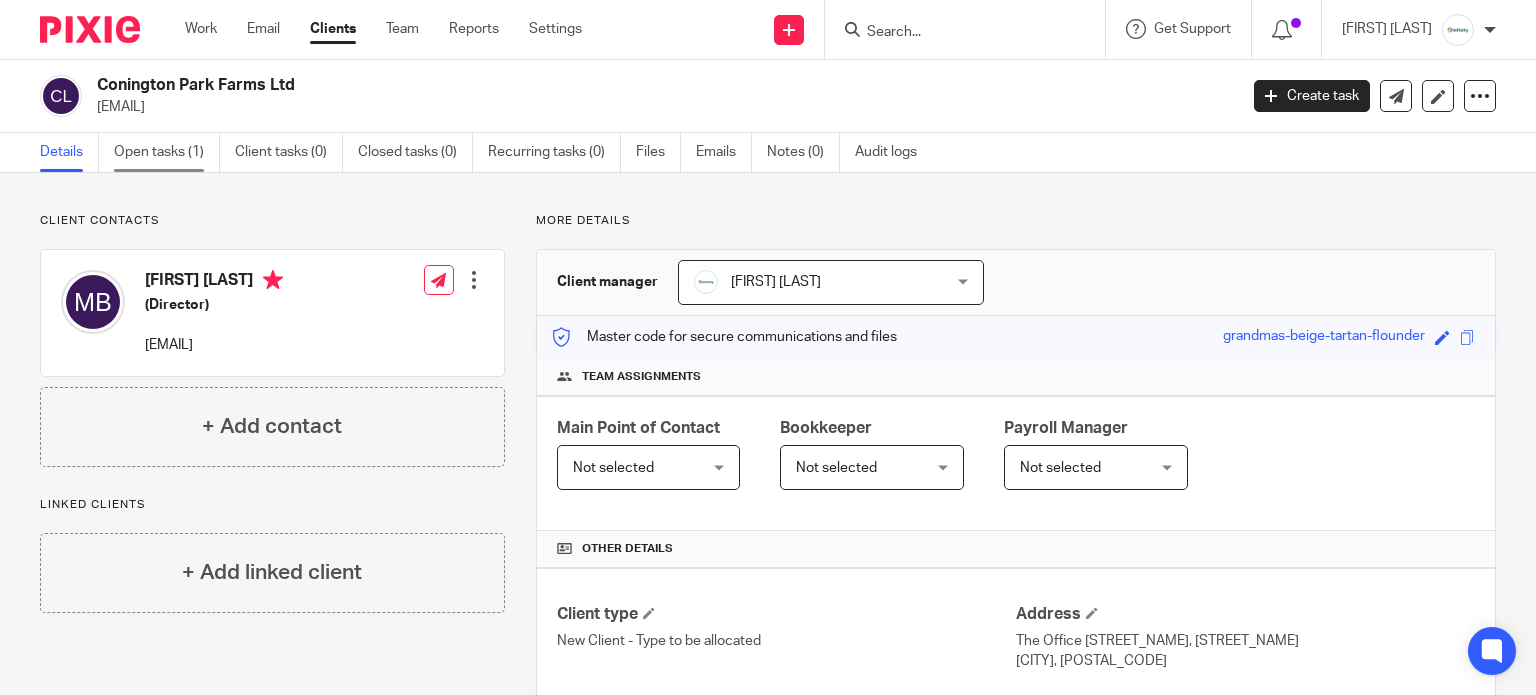 copy on "Conington Park Farms Ltd" 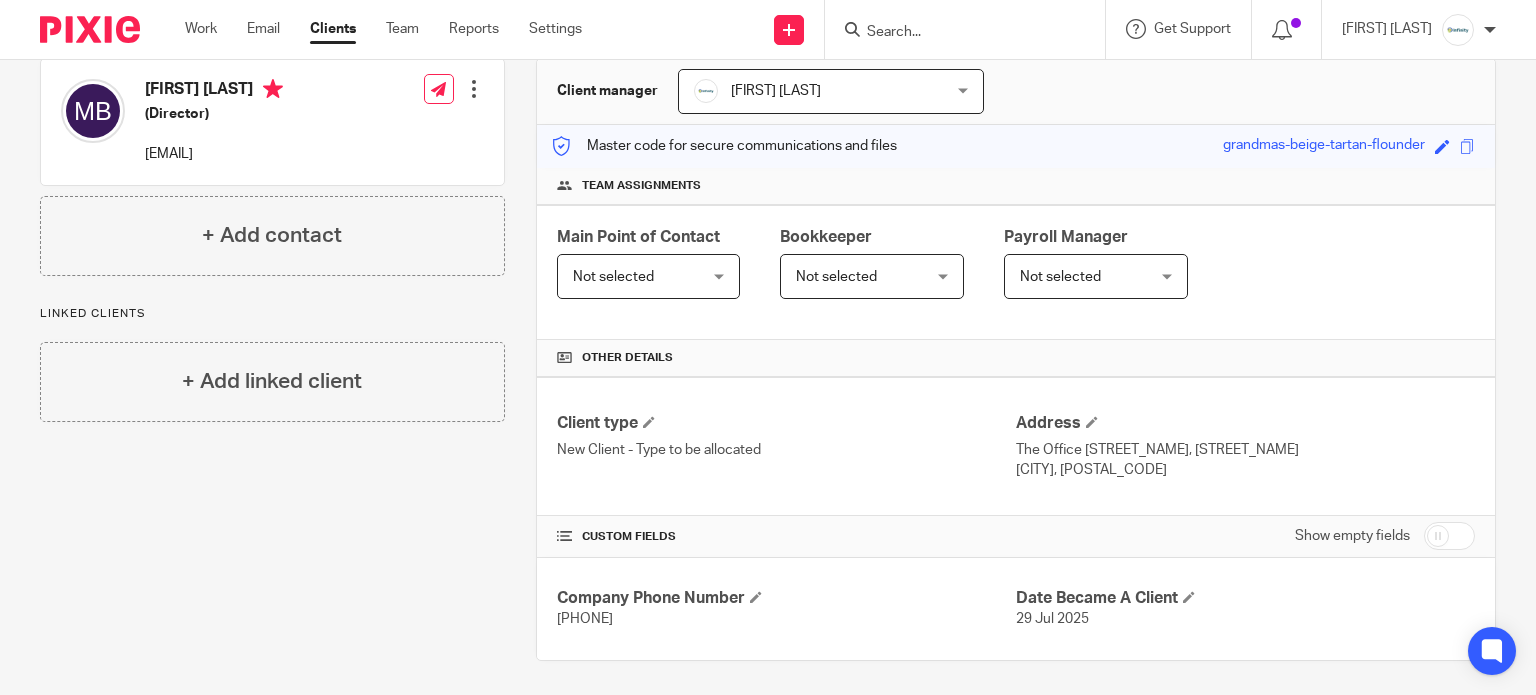 scroll, scrollTop: 194, scrollLeft: 0, axis: vertical 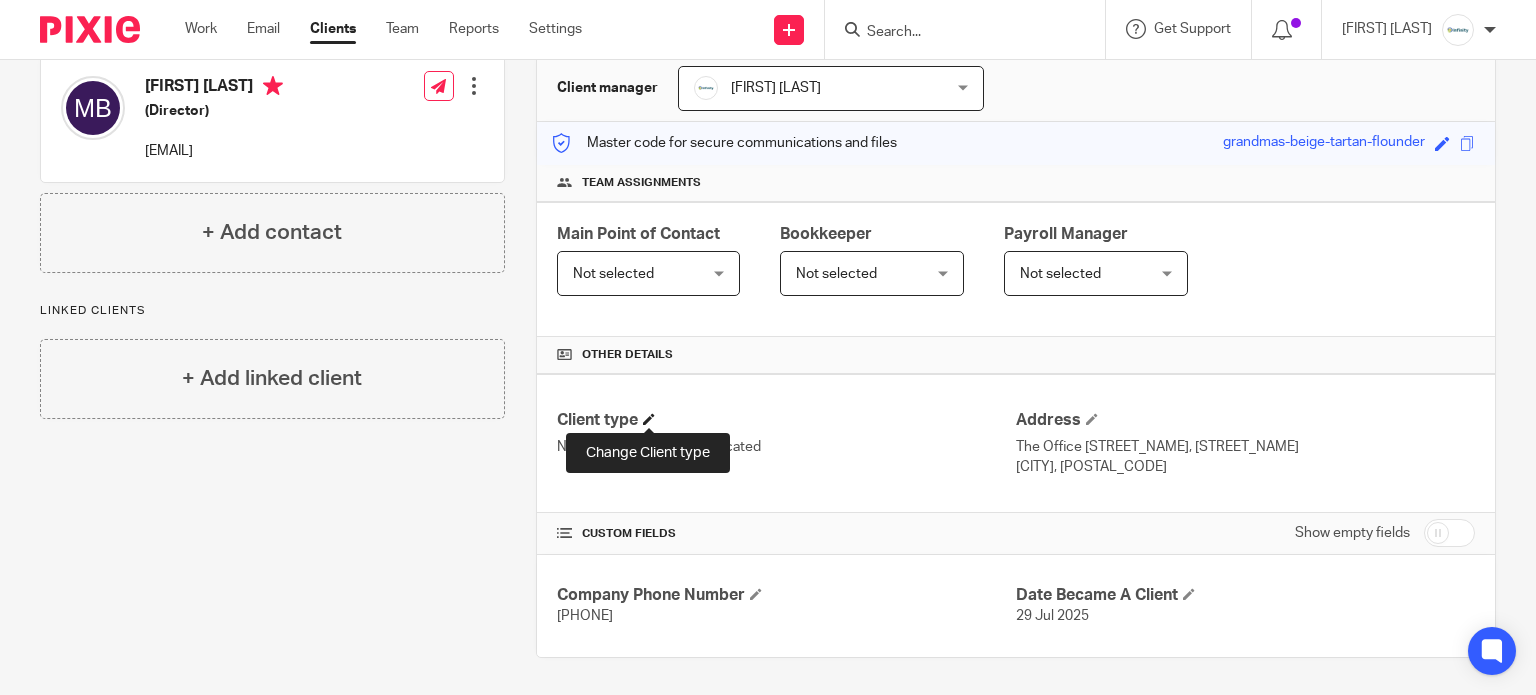 click at bounding box center (649, 419) 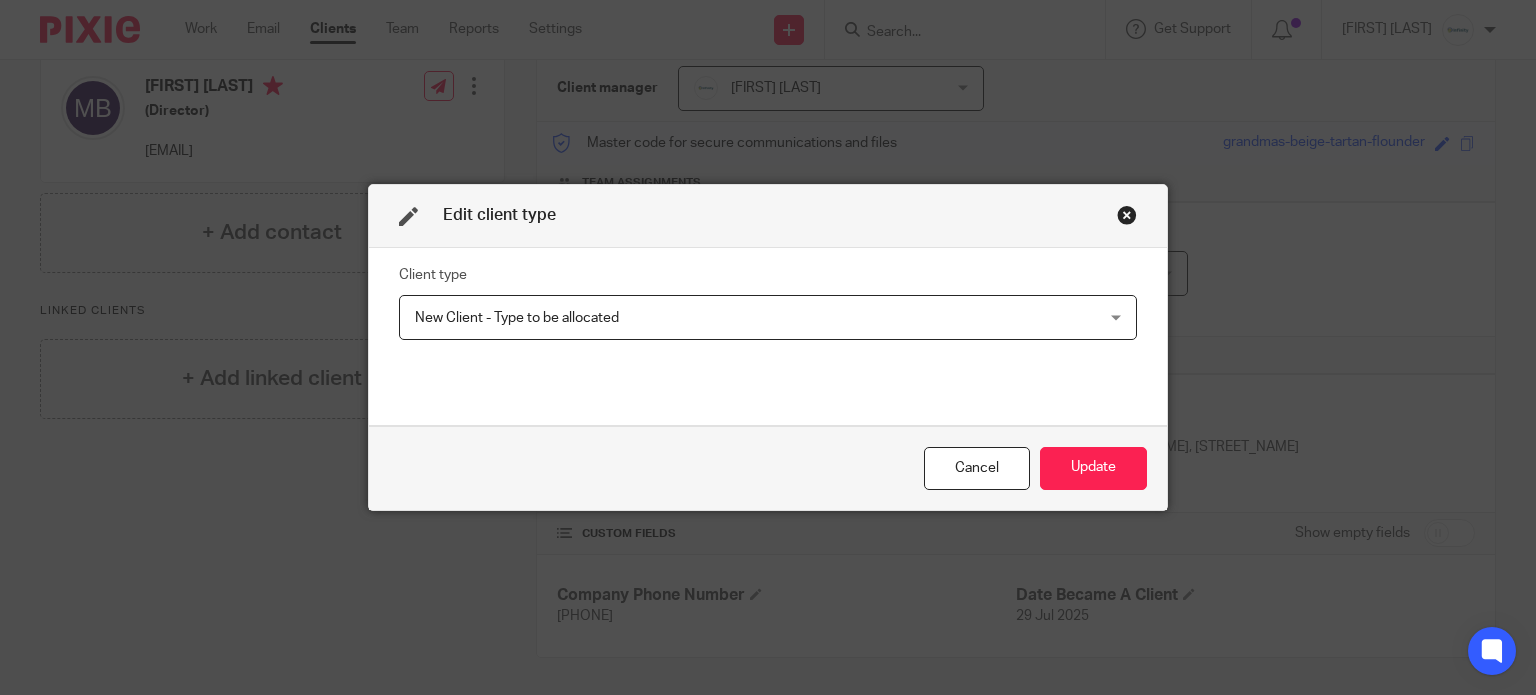 click on "New Client - Type to be allocated" at bounding box center (703, 317) 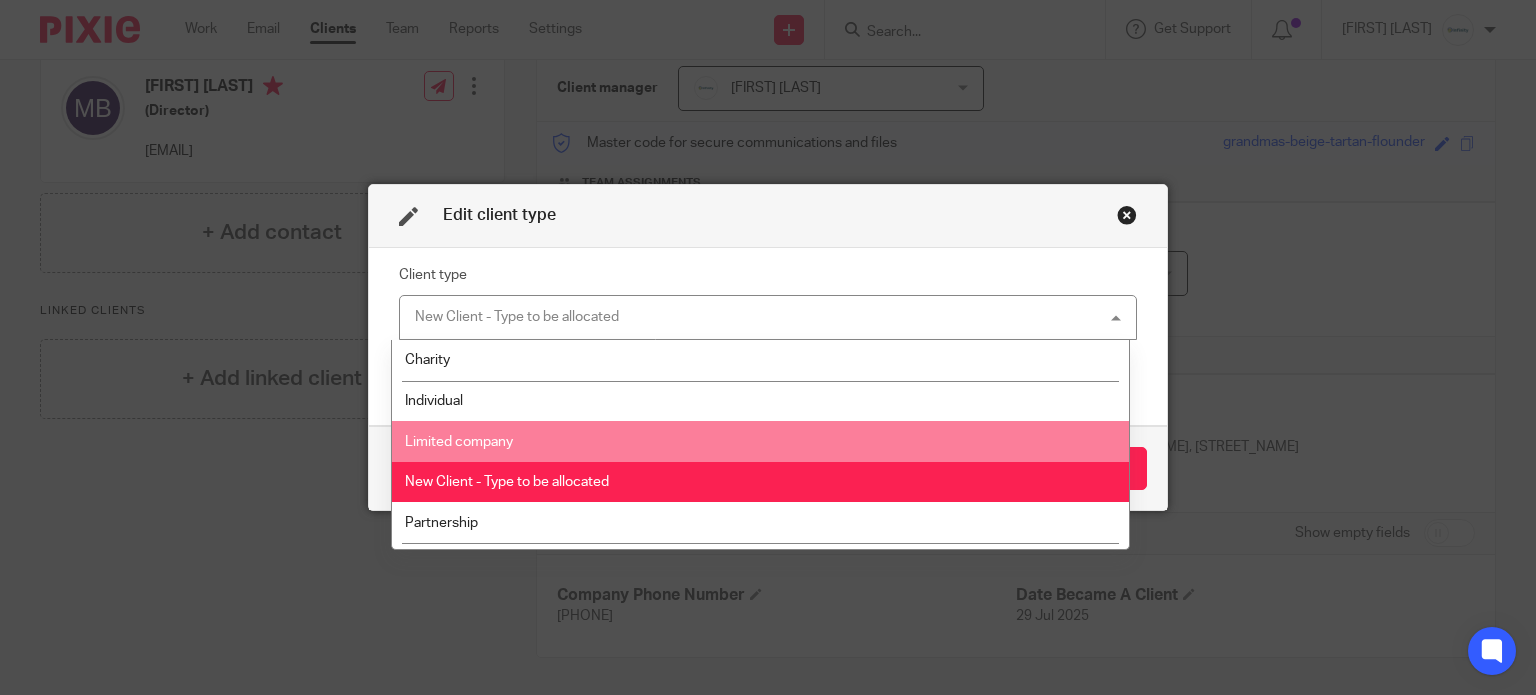 click on "Limited company" at bounding box center [760, 441] 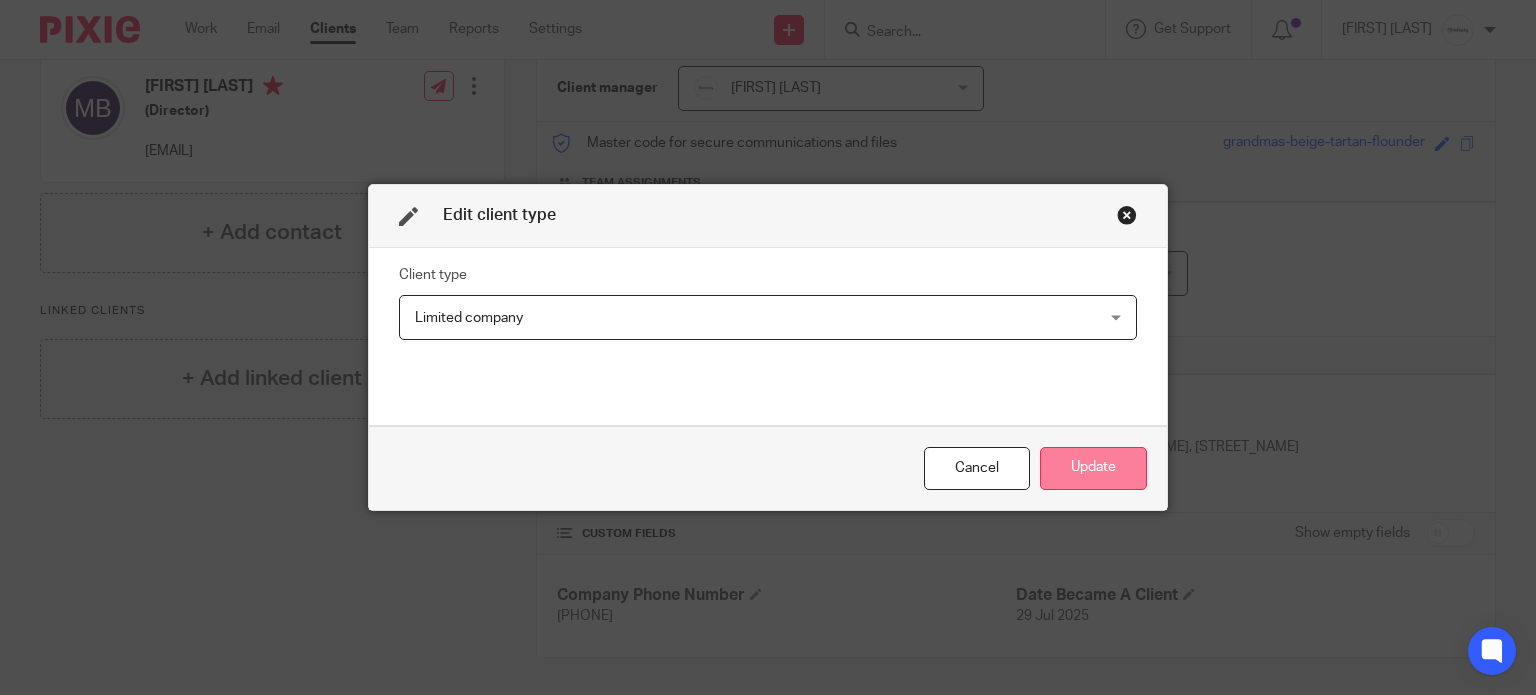 click on "Update" at bounding box center [1093, 468] 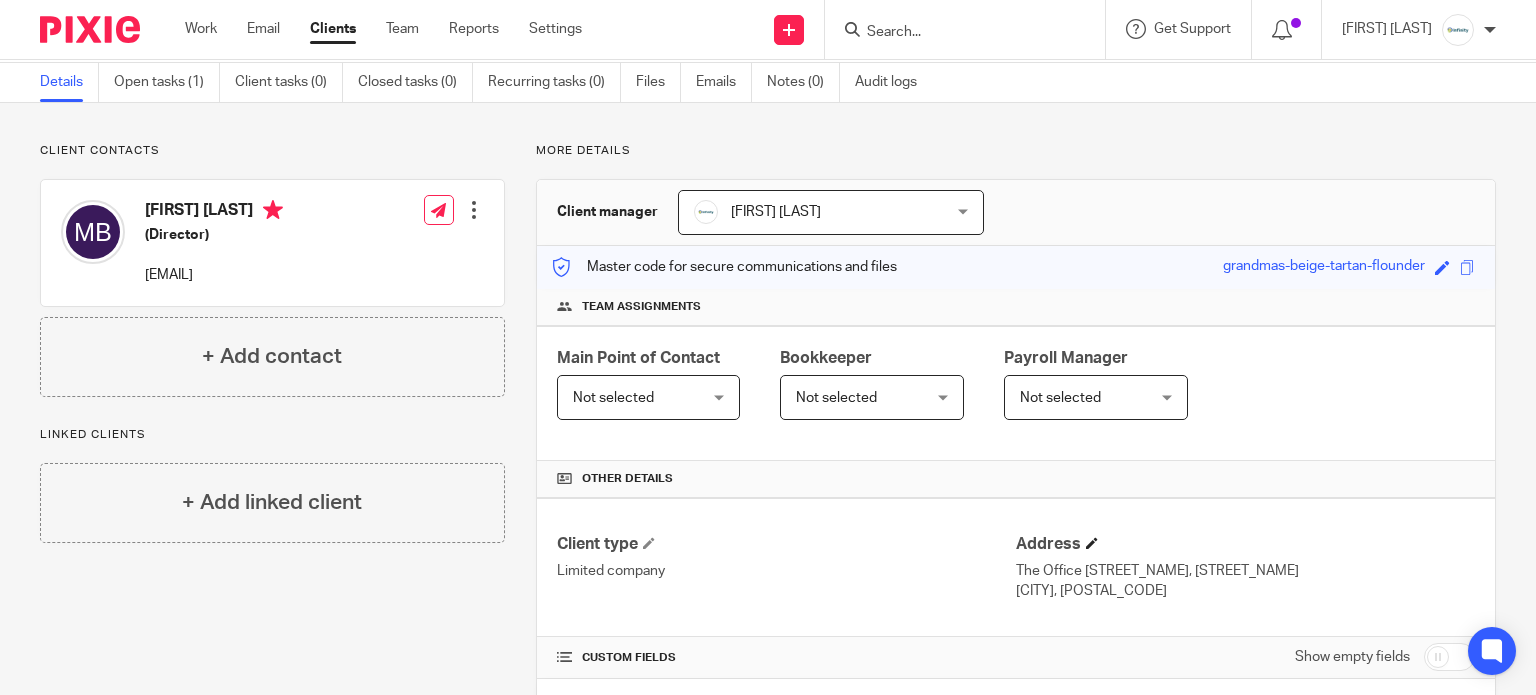 scroll, scrollTop: 194, scrollLeft: 0, axis: vertical 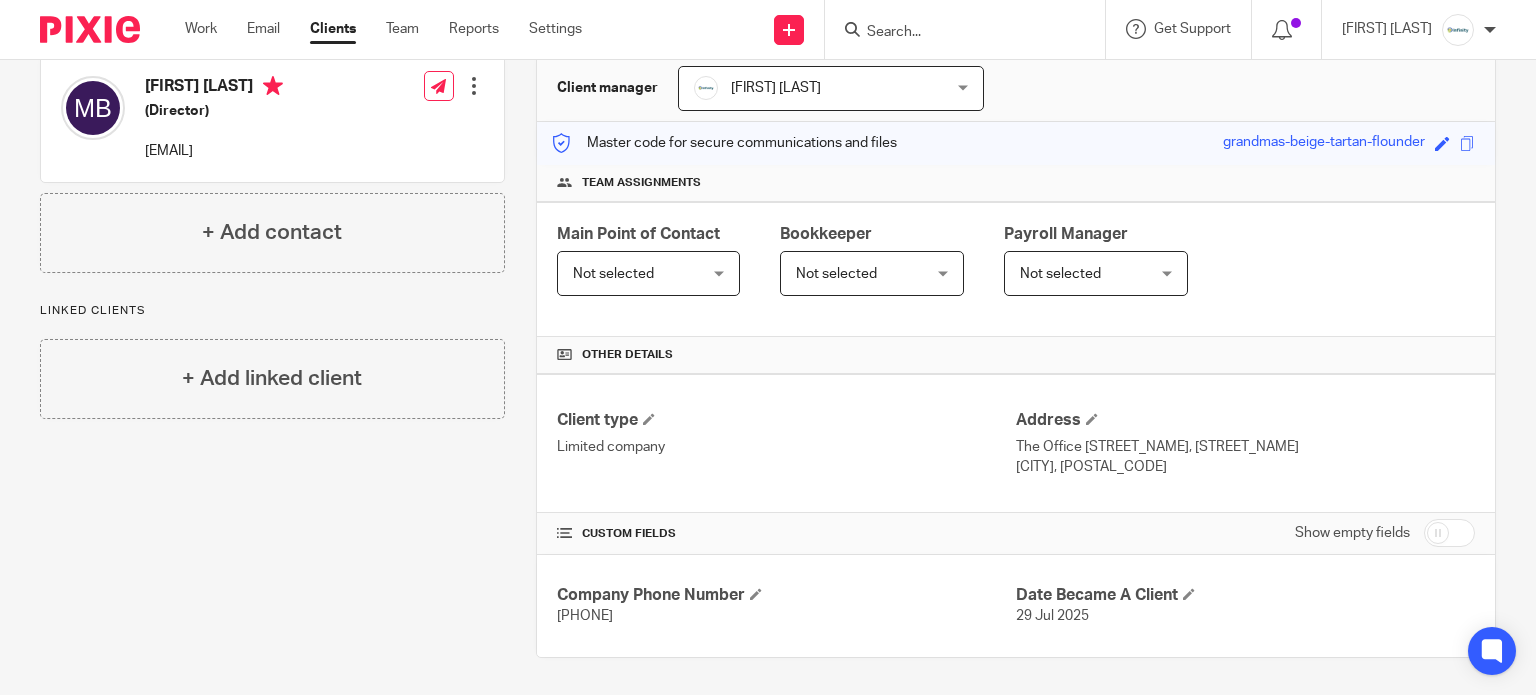 click at bounding box center [1449, 533] 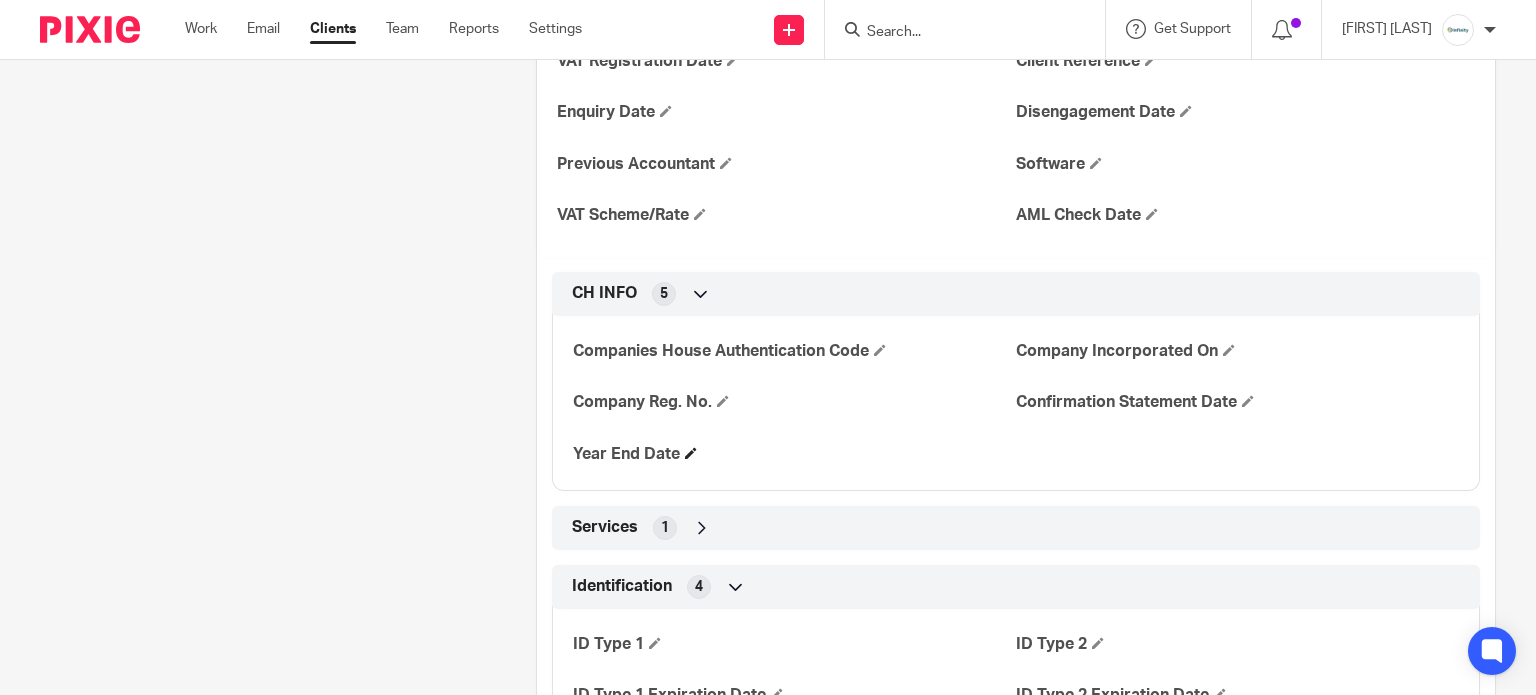 scroll, scrollTop: 1194, scrollLeft: 0, axis: vertical 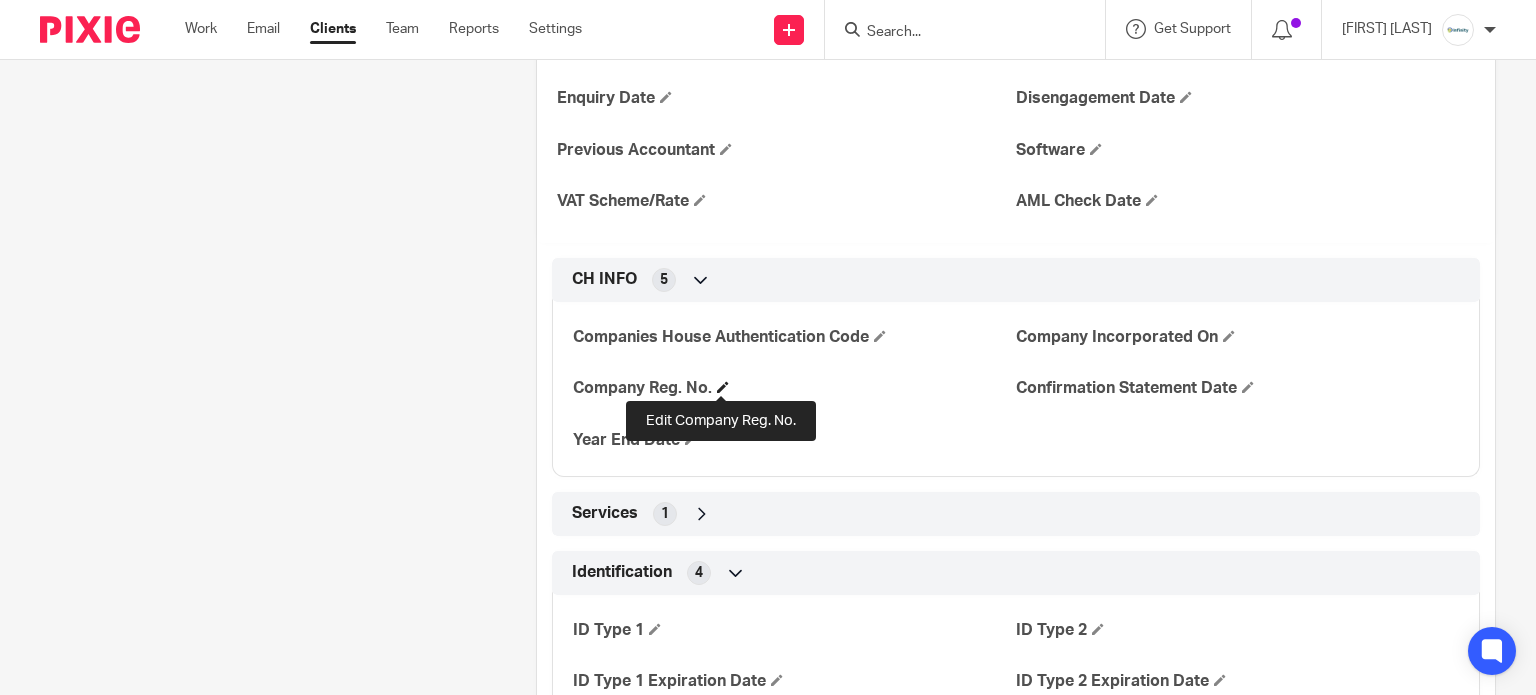 click at bounding box center [723, 387] 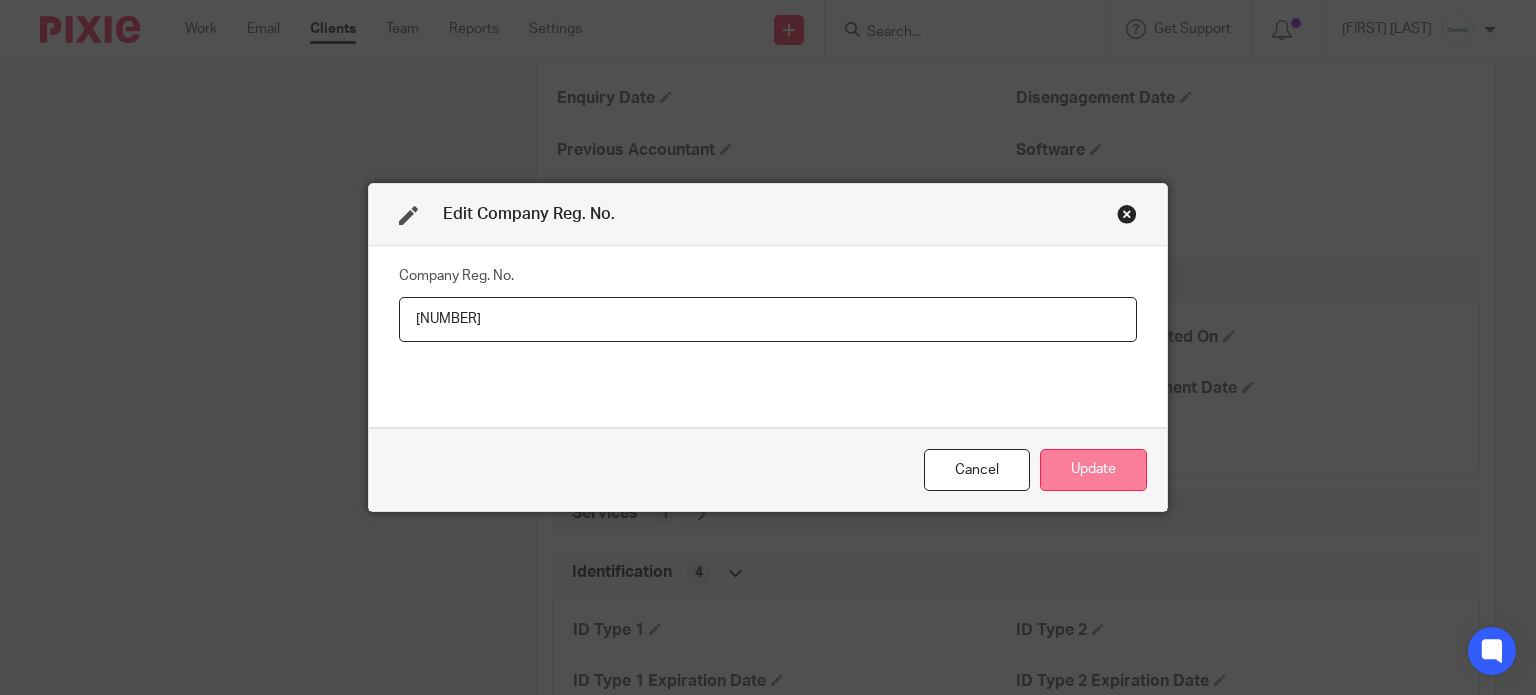 type on "[NUMBER]" 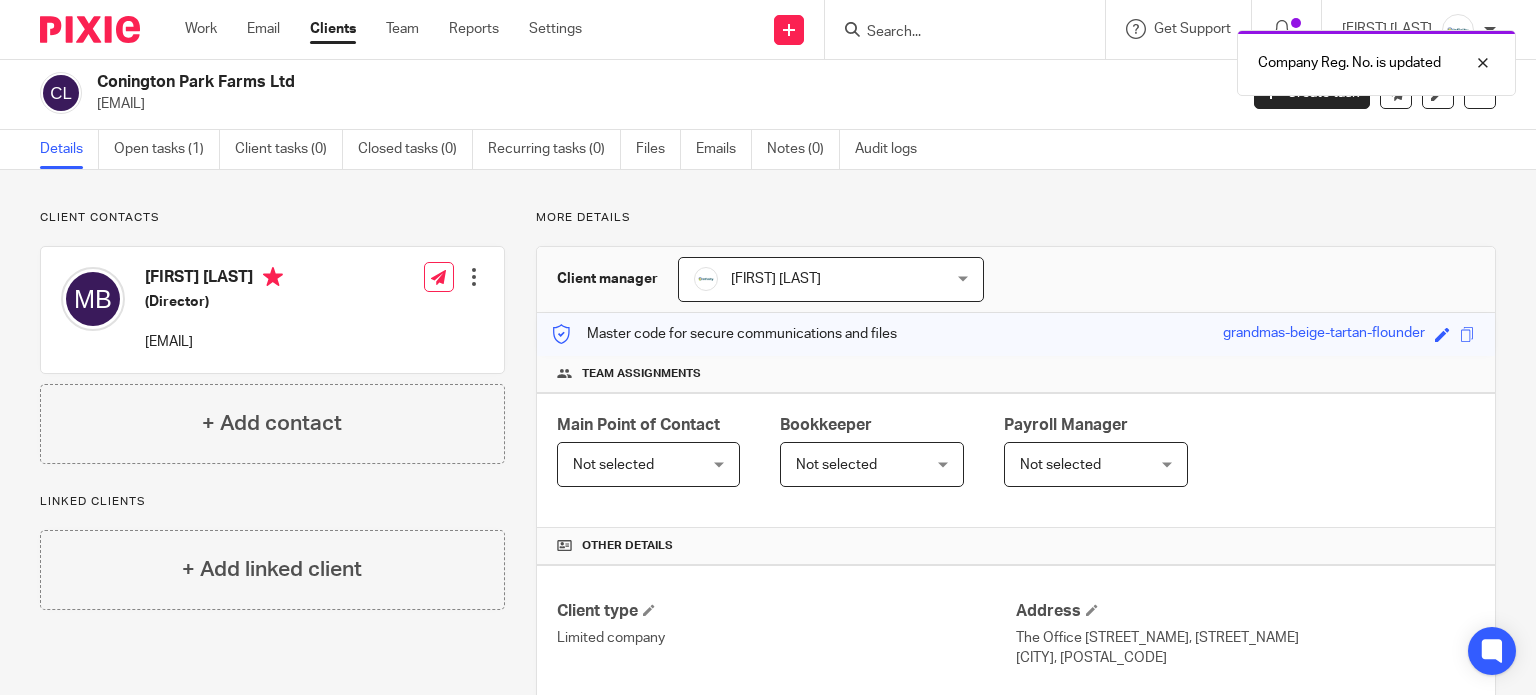 scroll, scrollTop: 0, scrollLeft: 0, axis: both 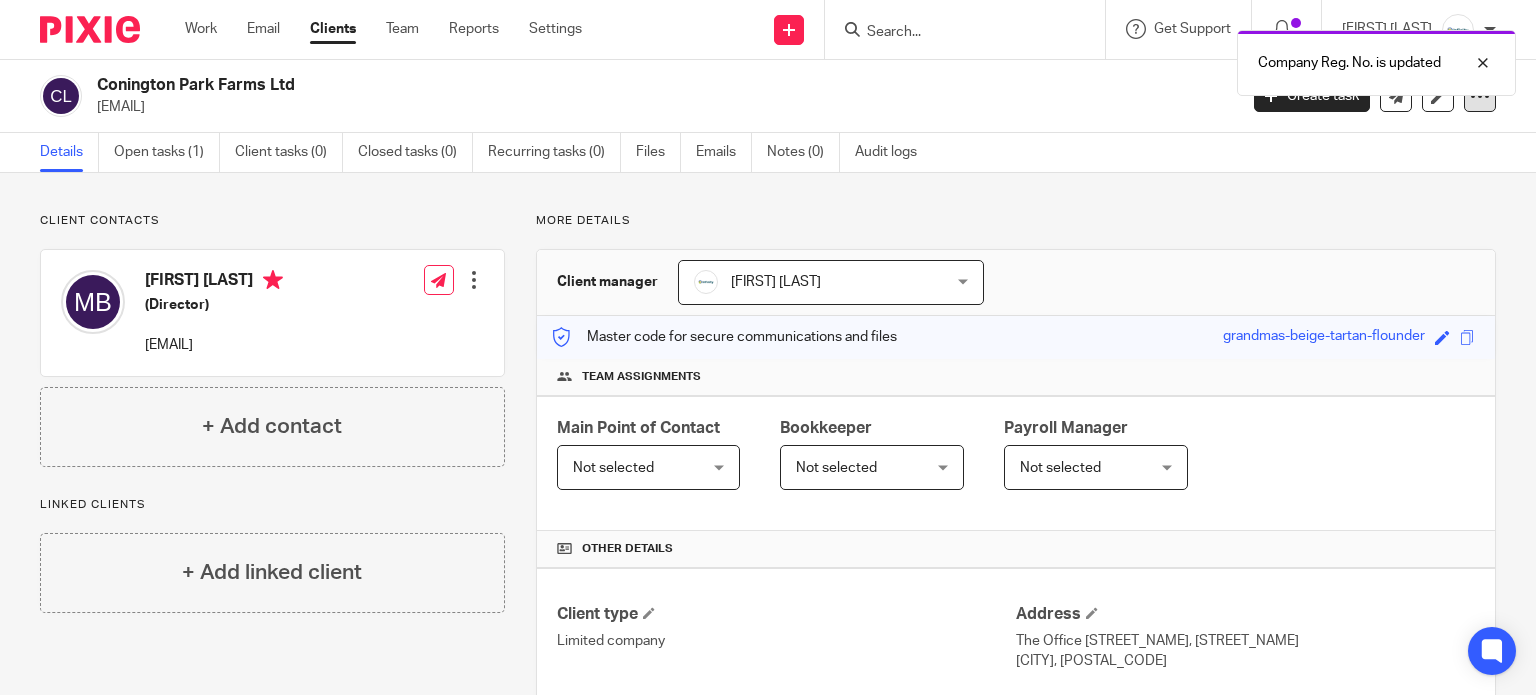 click at bounding box center (1480, 96) 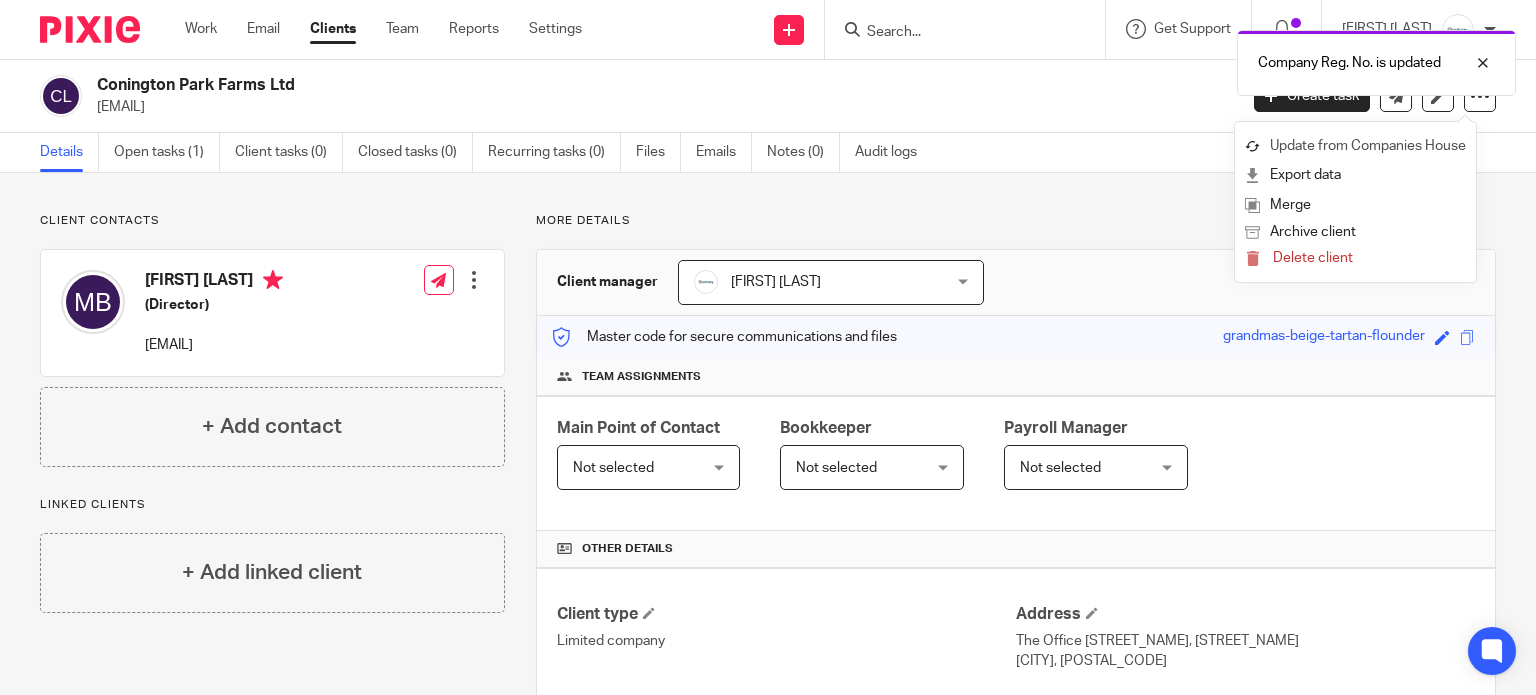 click on "Update from Companies House" at bounding box center (1355, 146) 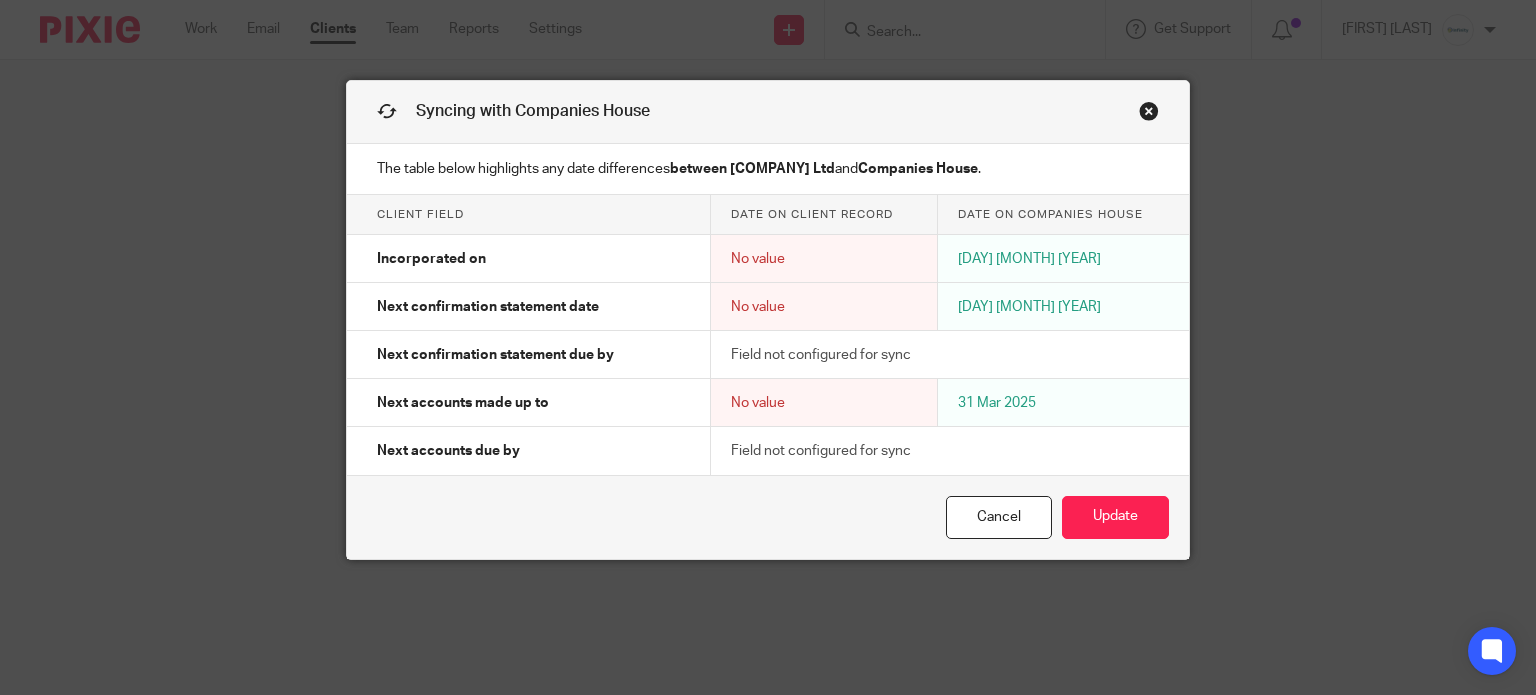 scroll, scrollTop: 0, scrollLeft: 0, axis: both 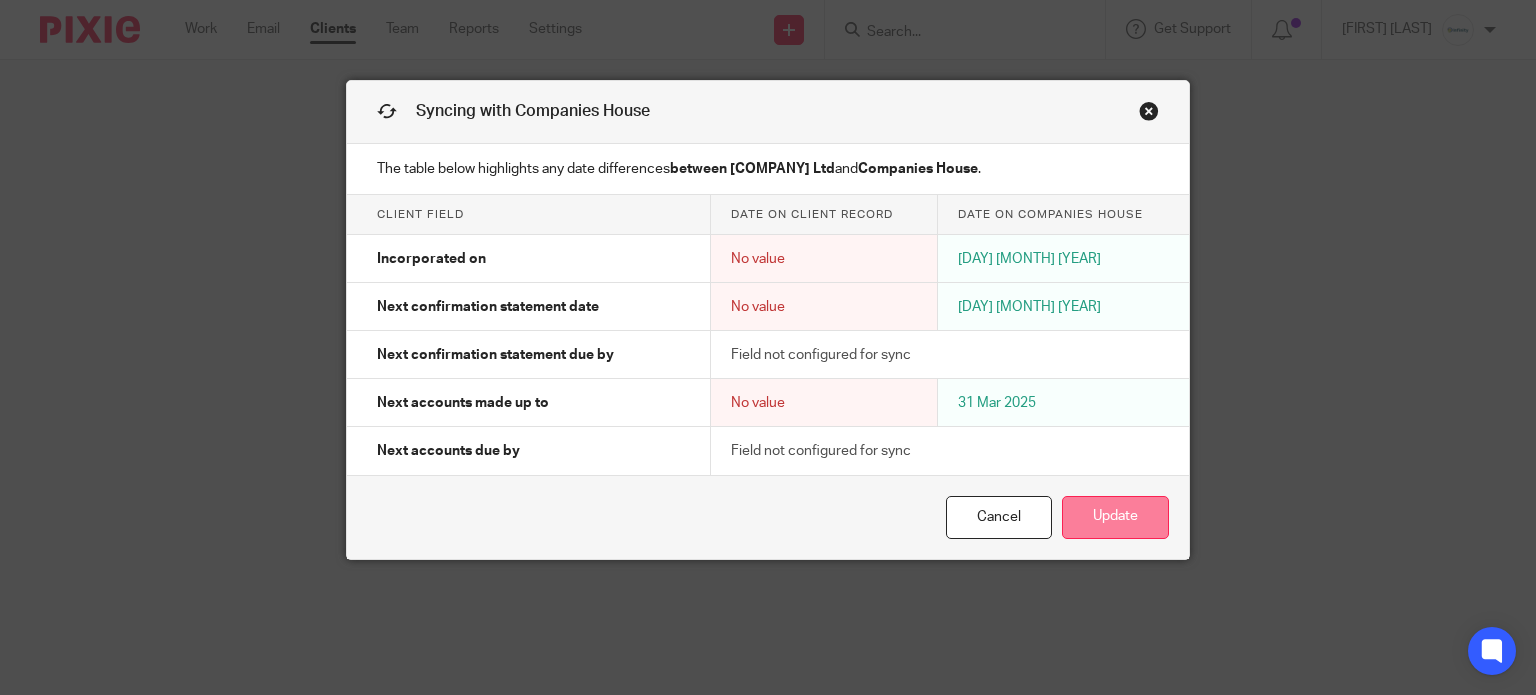 click on "Update" at bounding box center (1115, 517) 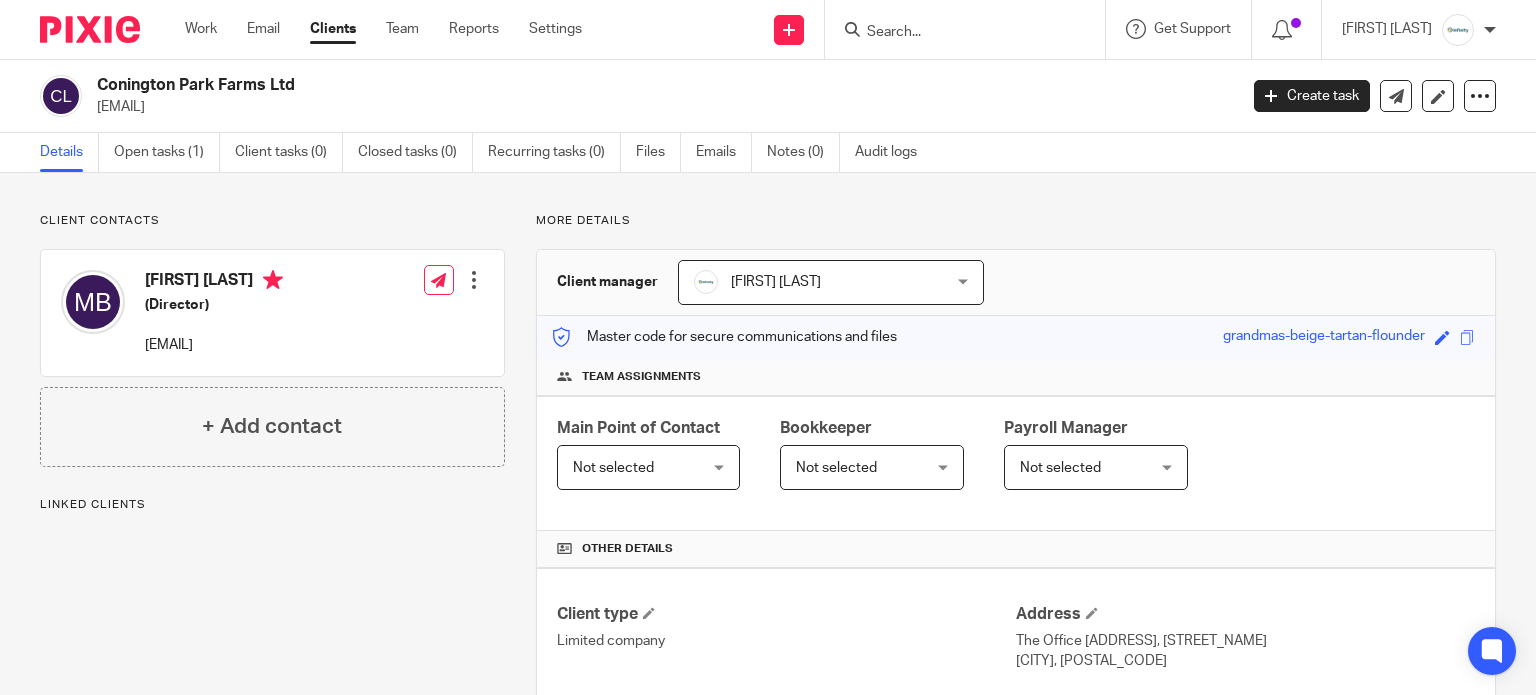 scroll, scrollTop: 0, scrollLeft: 0, axis: both 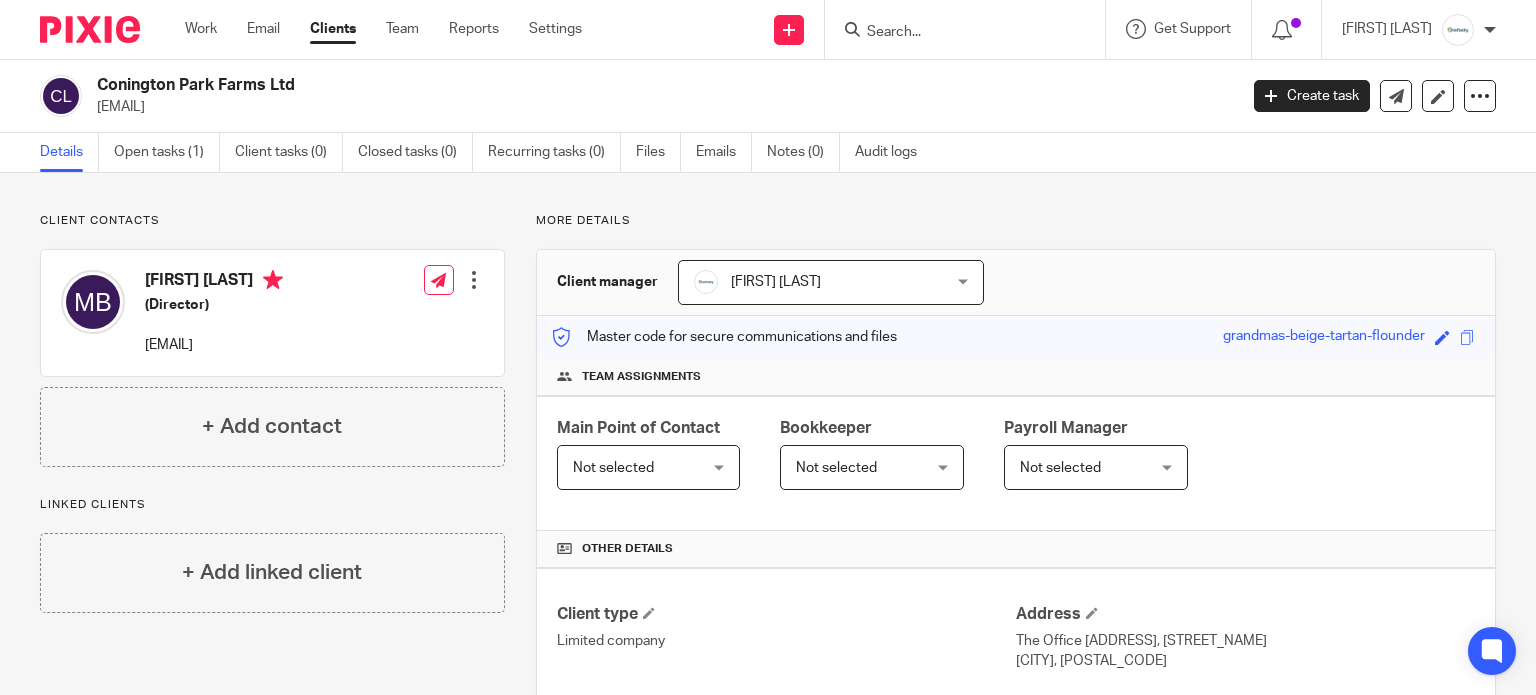 drag, startPoint x: 295, startPoint y: 86, endPoint x: 100, endPoint y: 79, distance: 195.1256 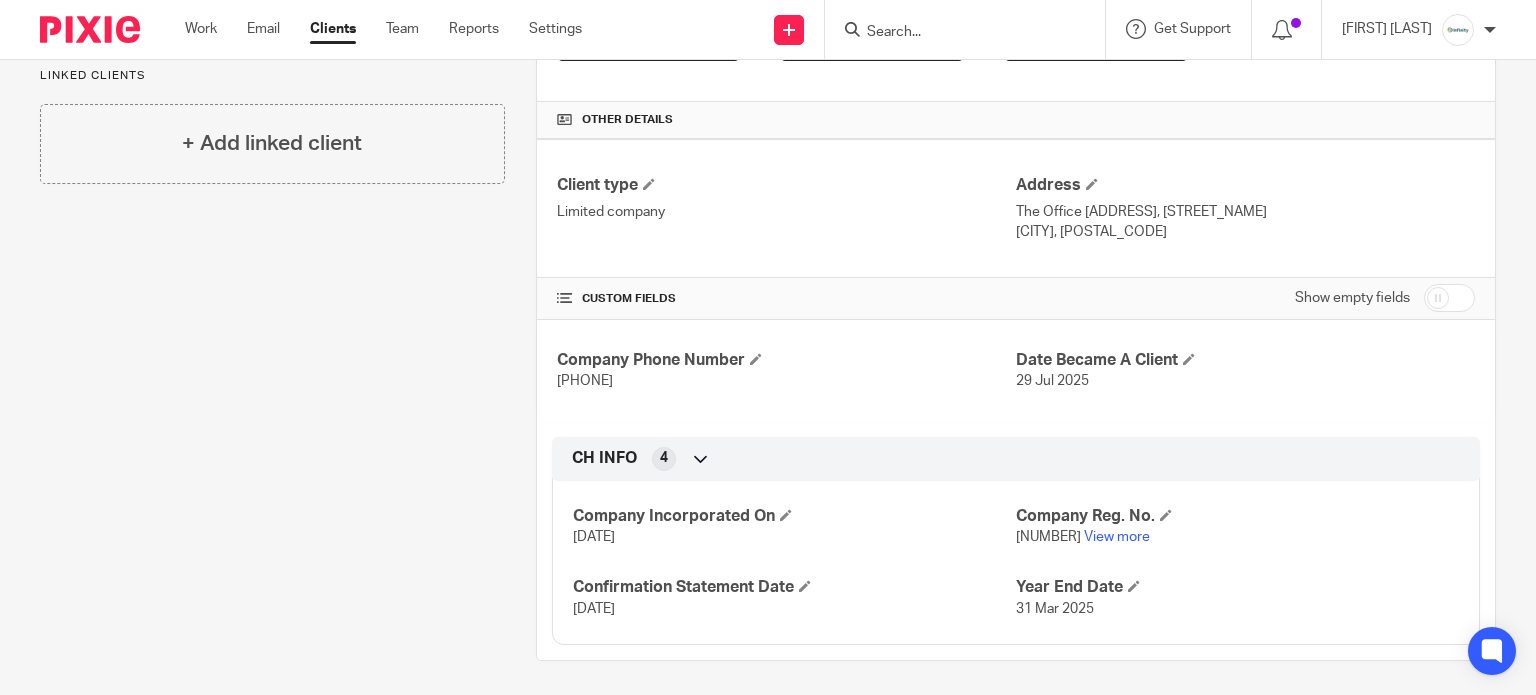 scroll, scrollTop: 432, scrollLeft: 0, axis: vertical 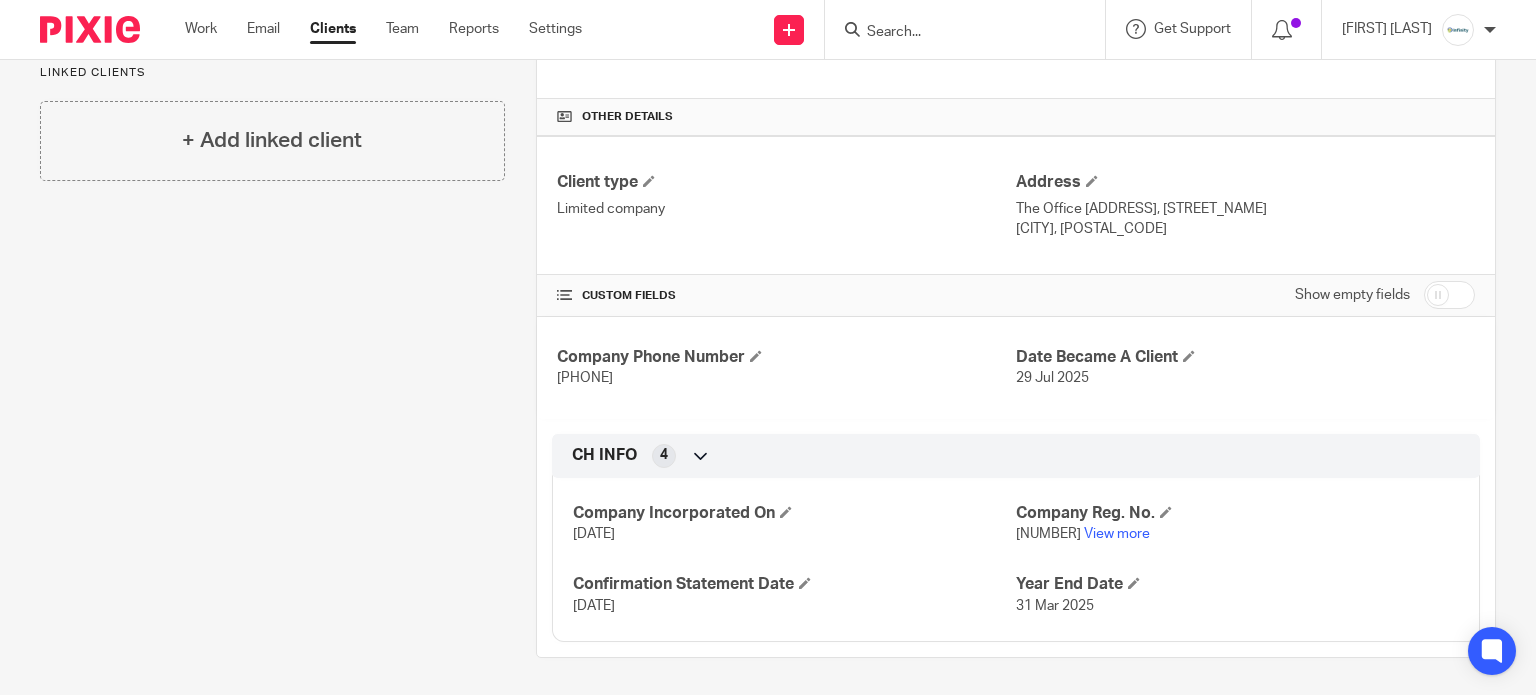 click on "[NUMBER]" at bounding box center (1048, 534) 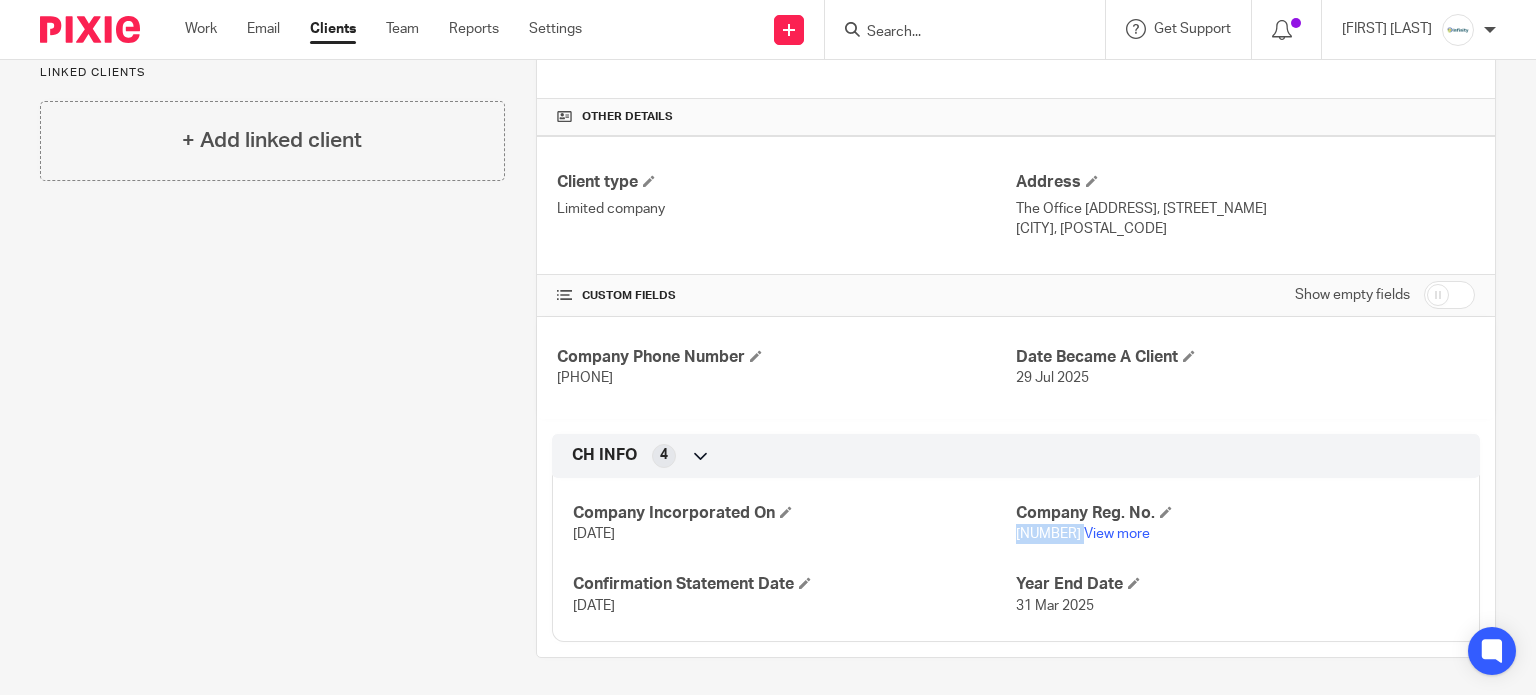 click on "[NUMBER]" at bounding box center [1048, 534] 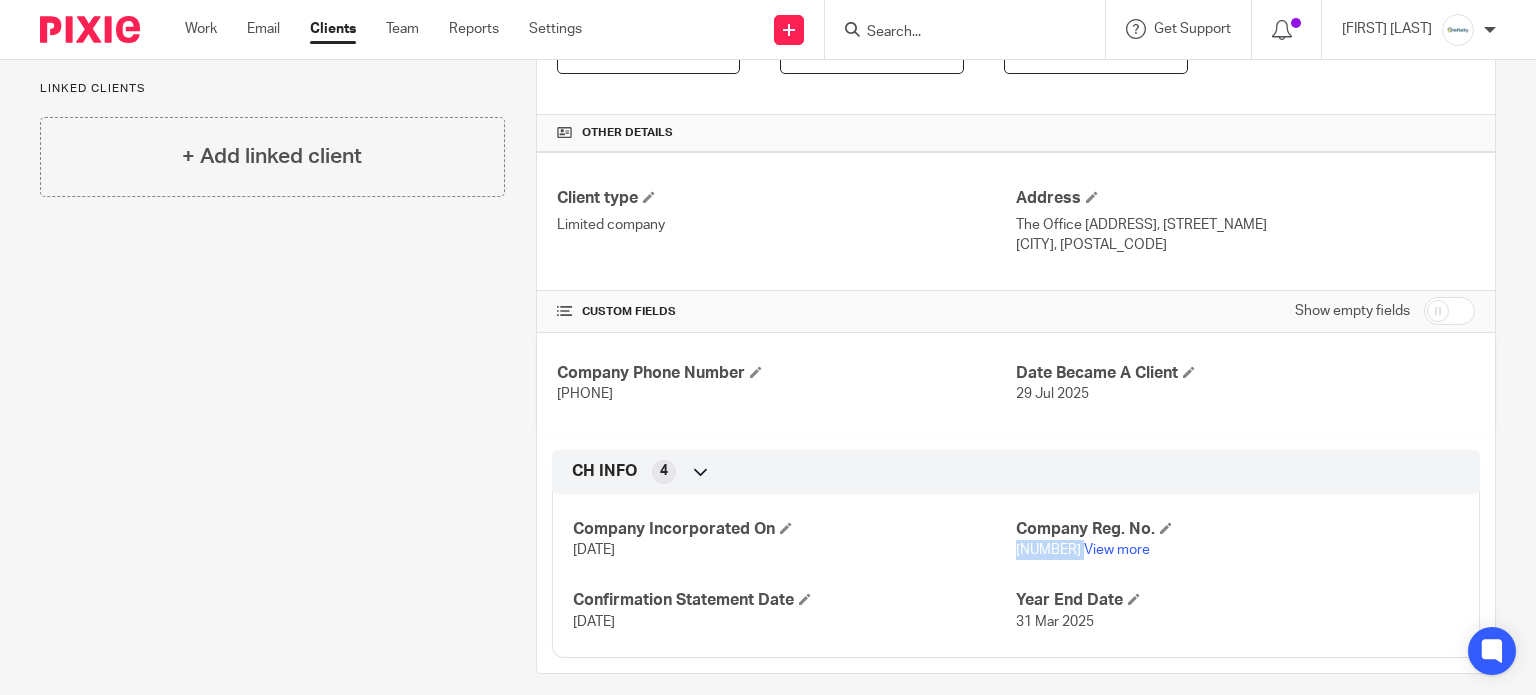 scroll, scrollTop: 432, scrollLeft: 0, axis: vertical 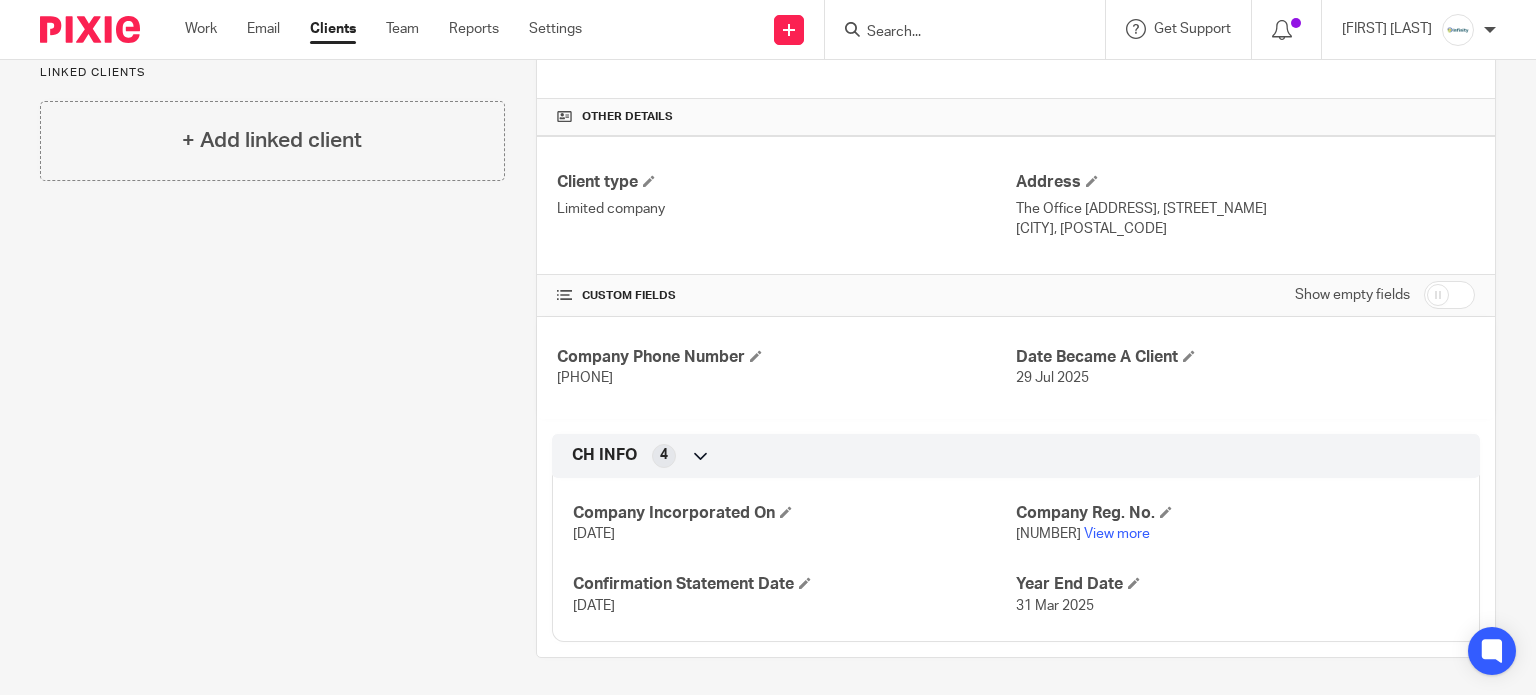 click on "Client contacts
Mark Braid
(Director)
m.braid@icloud.com
Edit contact
Create client from contact
Export data
Delete contact
+ Add contact
Linked clients" at bounding box center (257, 219) 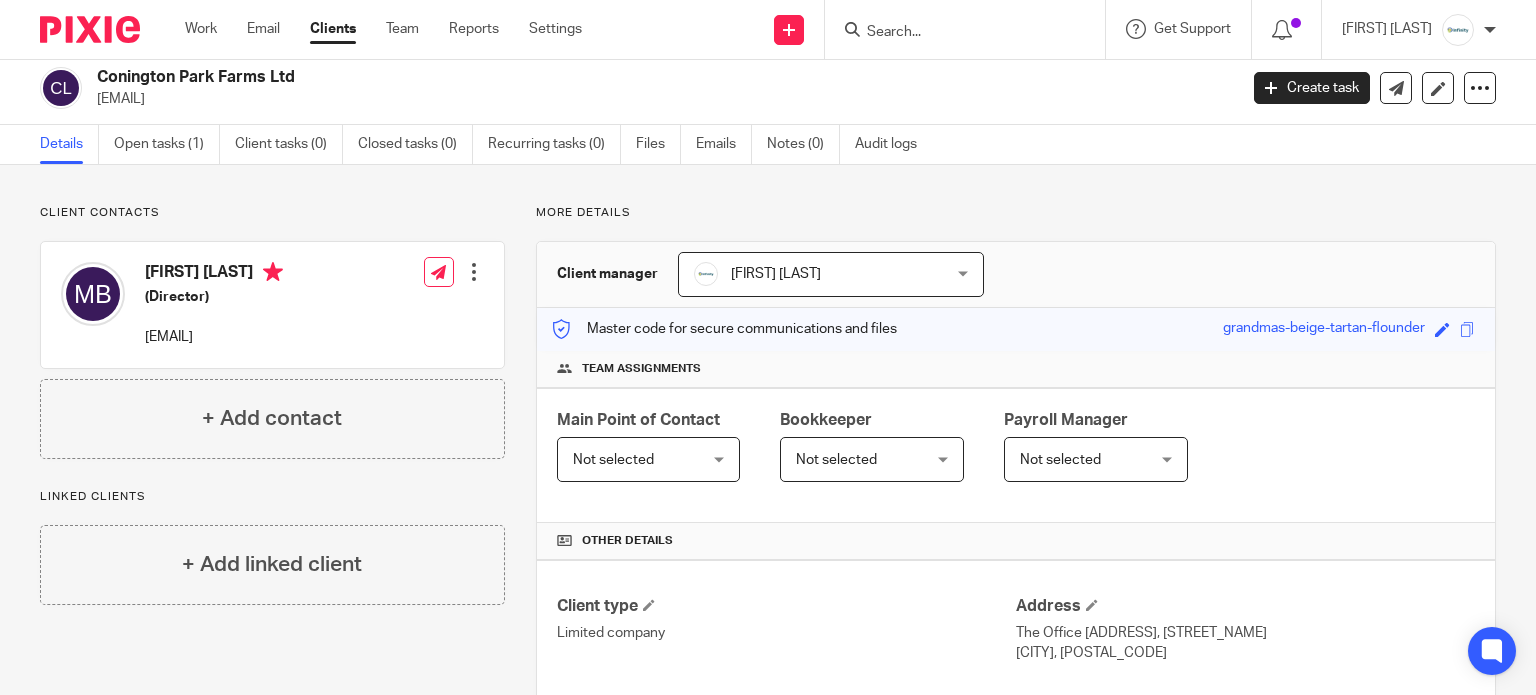 scroll, scrollTop: 0, scrollLeft: 0, axis: both 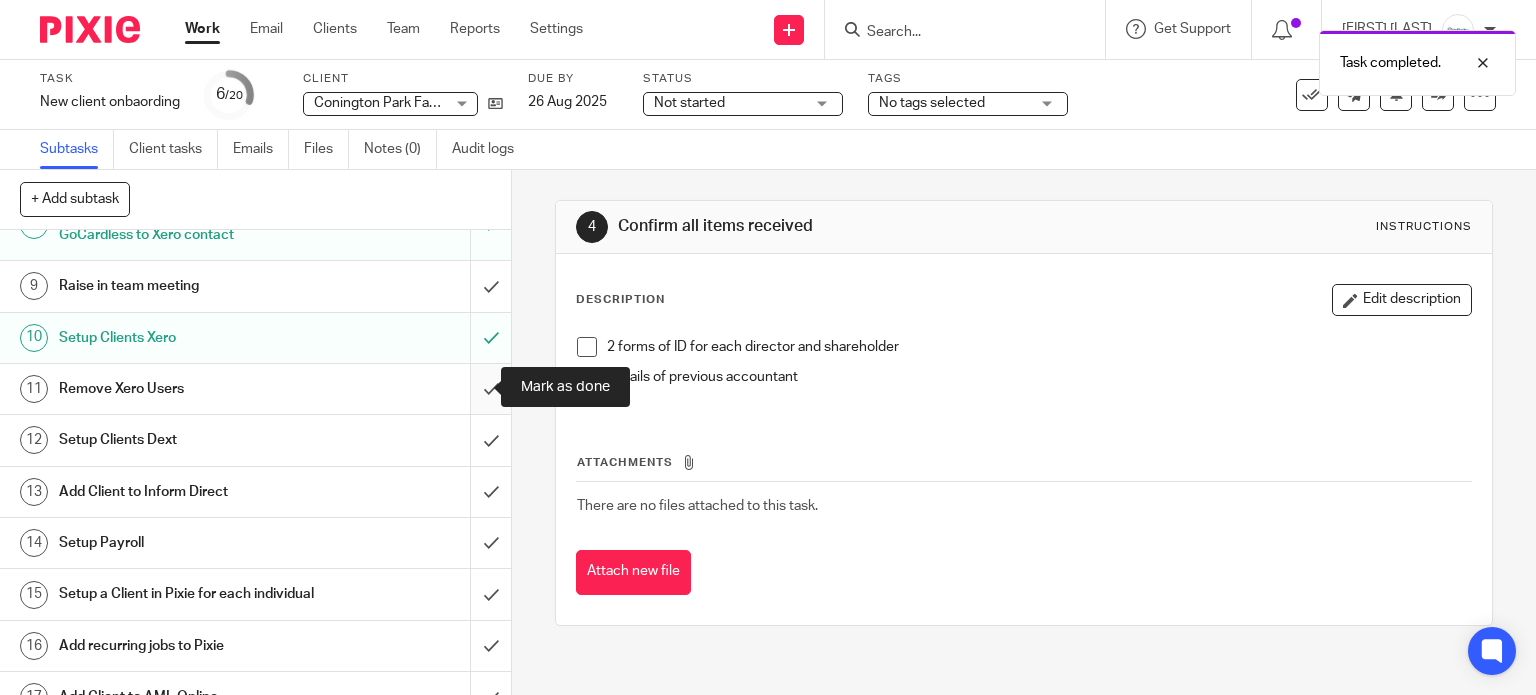 click at bounding box center (255, 389) 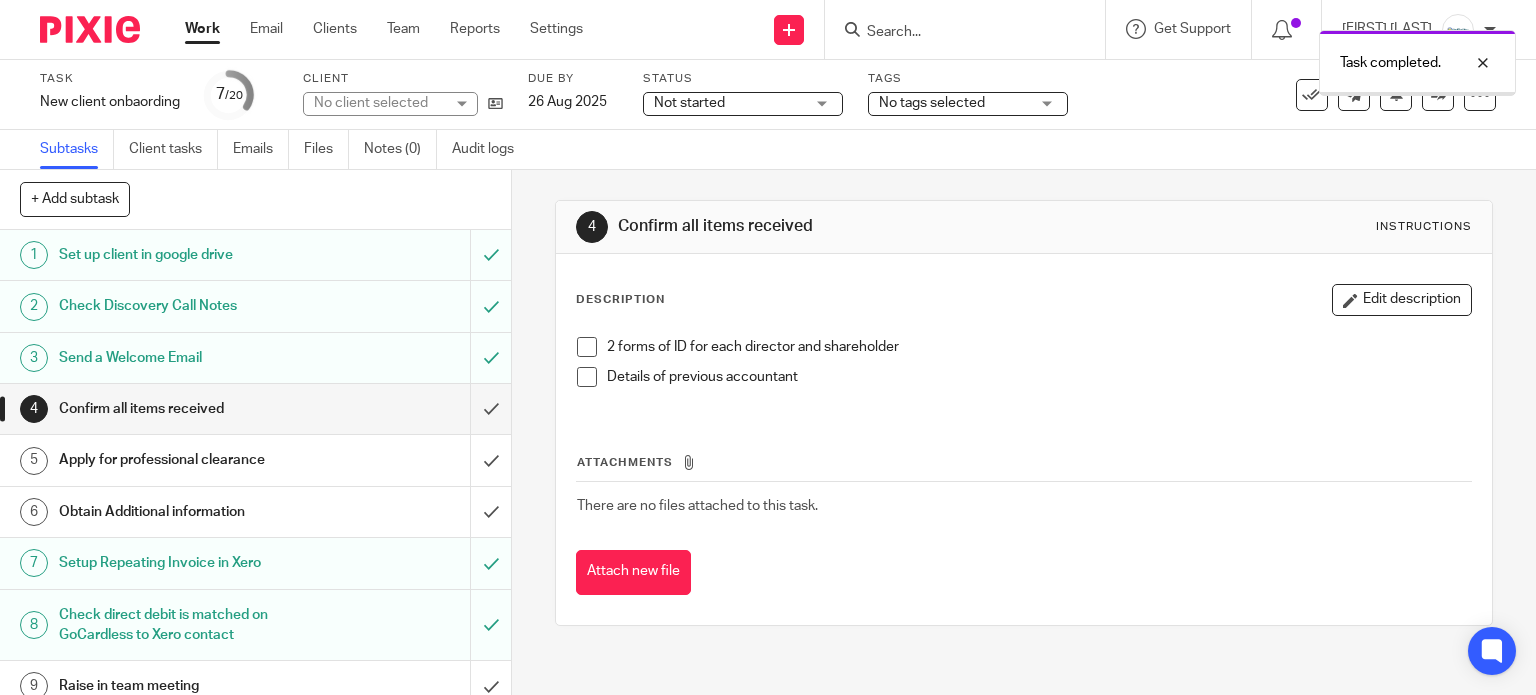 scroll, scrollTop: 0, scrollLeft: 0, axis: both 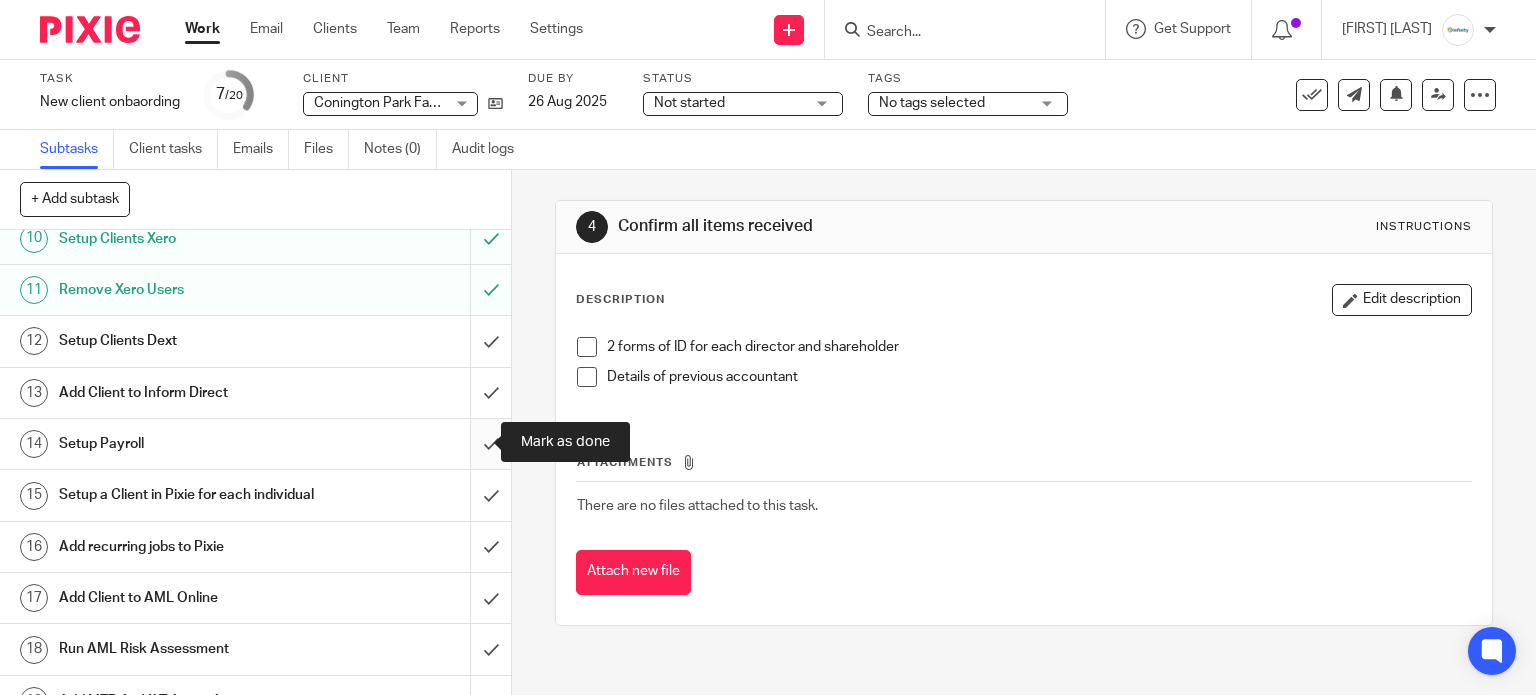 click at bounding box center (255, 444) 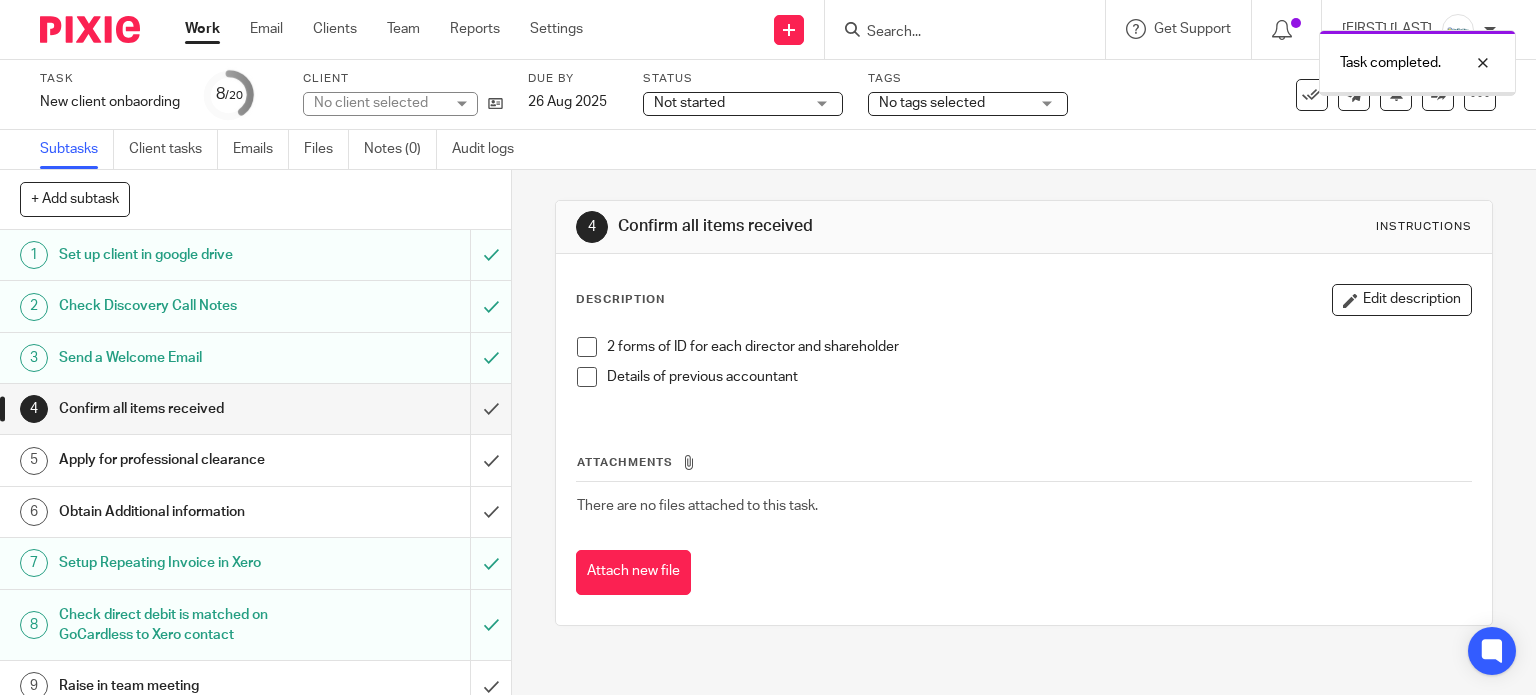 scroll, scrollTop: 0, scrollLeft: 0, axis: both 